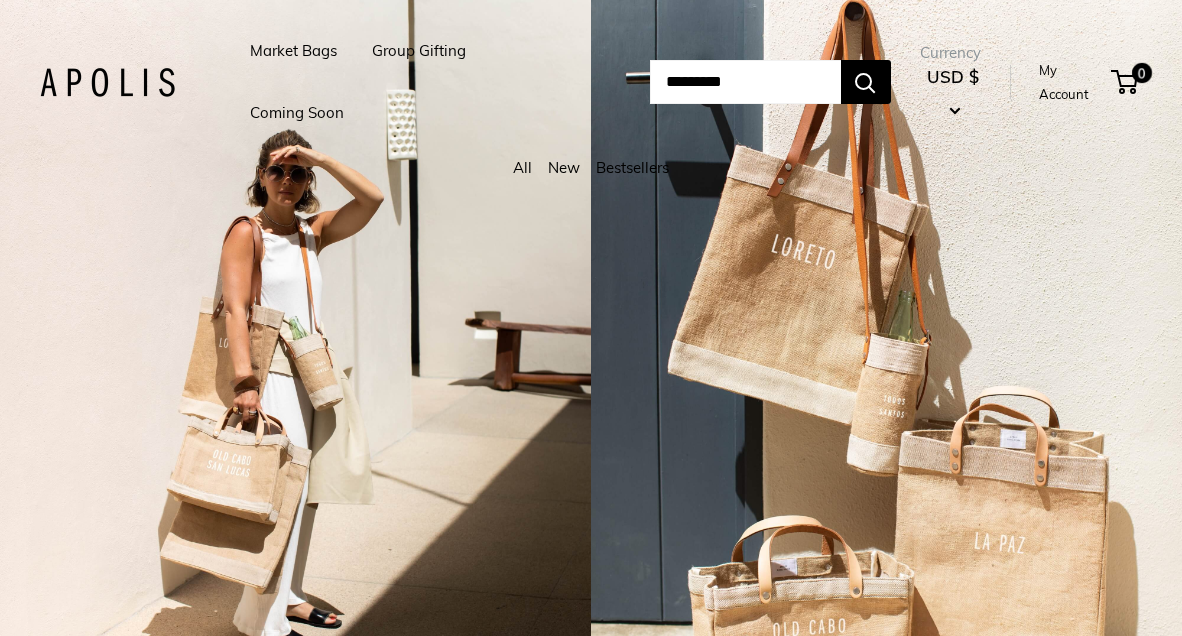scroll, scrollTop: 0, scrollLeft: 0, axis: both 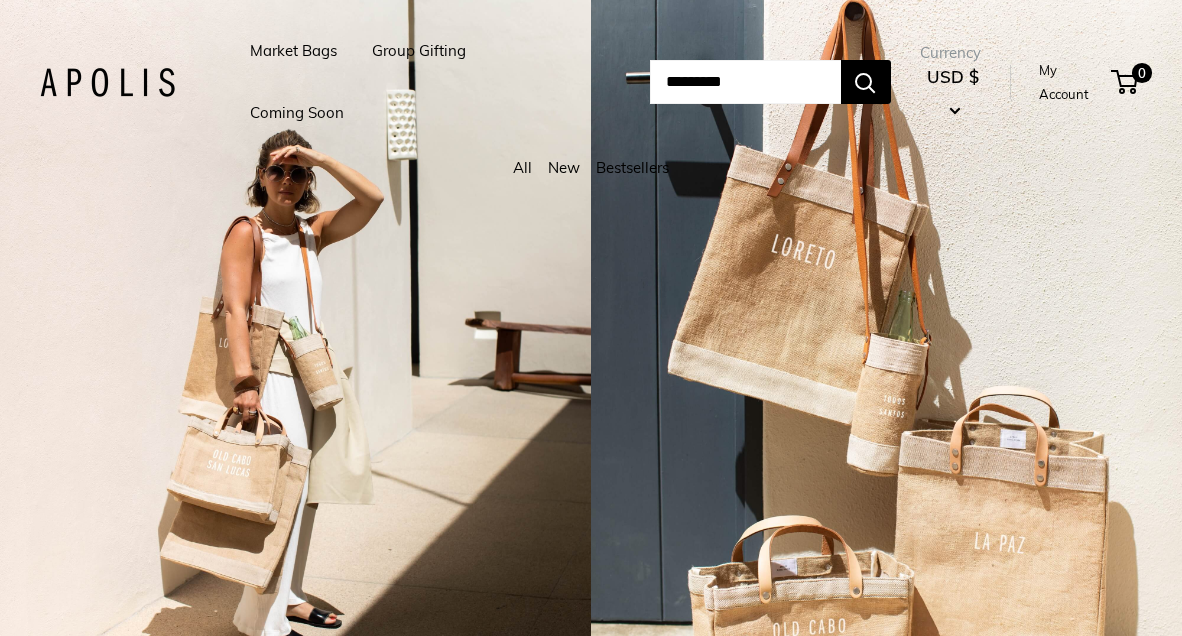 click on "Market Bags" at bounding box center (293, 51) 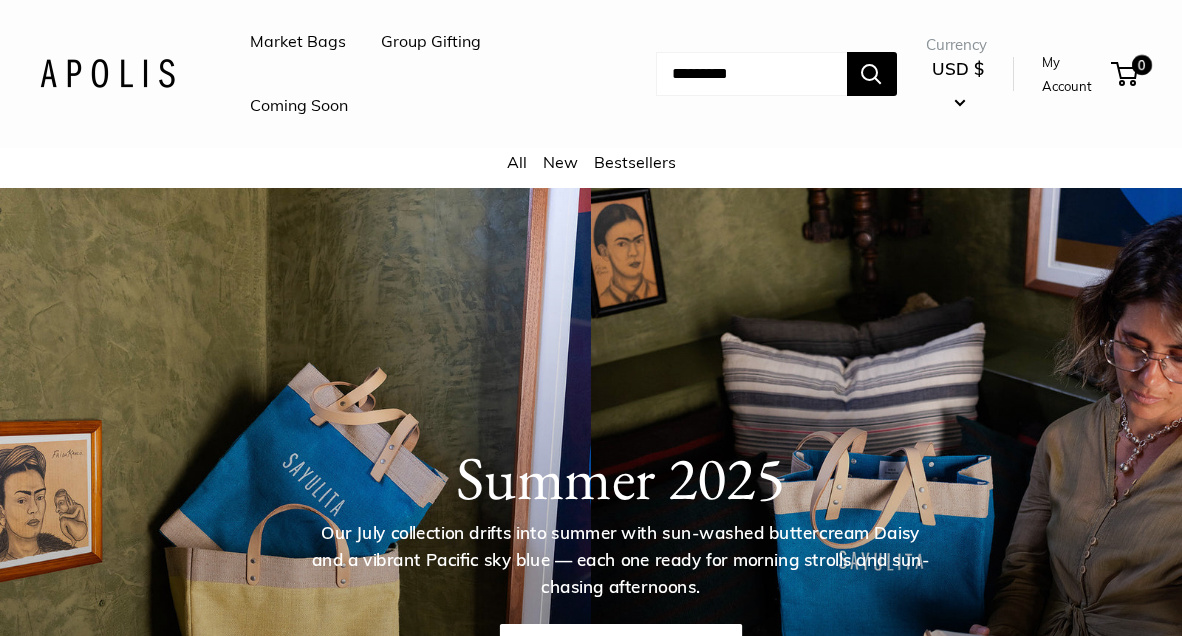 scroll, scrollTop: 0, scrollLeft: 0, axis: both 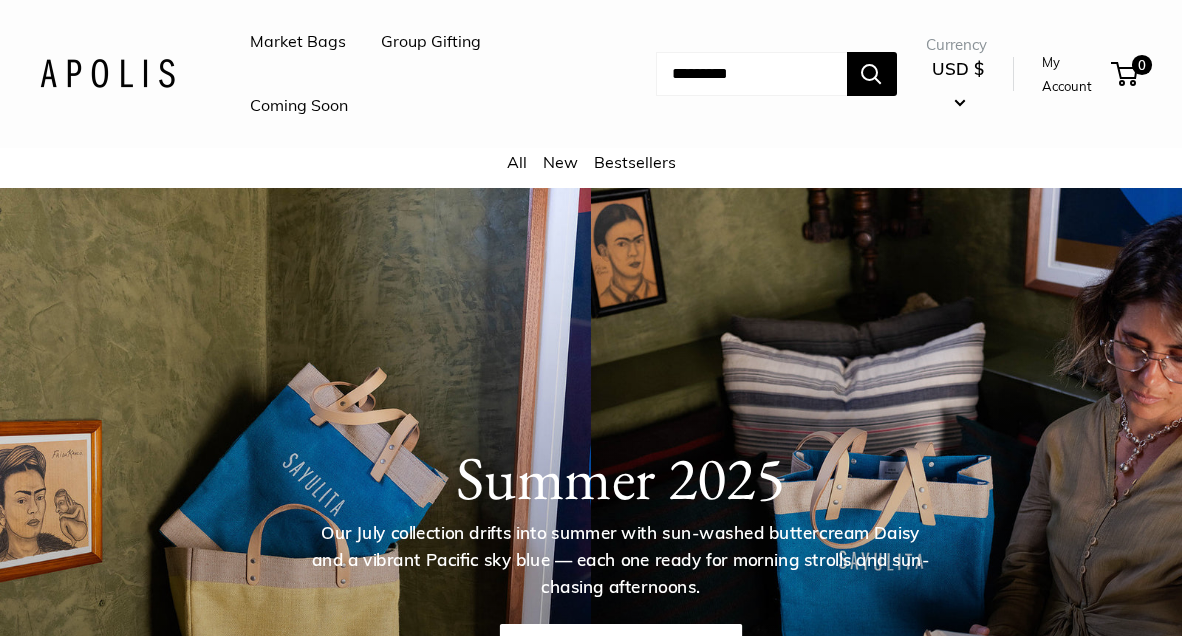 click on "Market Bags" at bounding box center [298, 42] 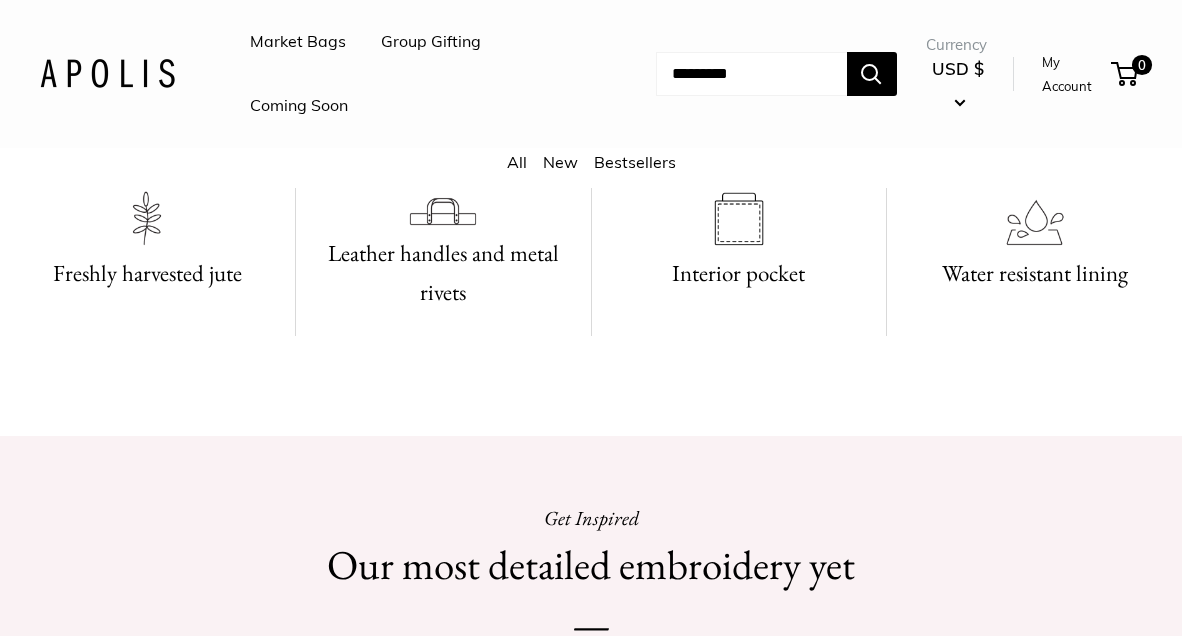 scroll, scrollTop: 1735, scrollLeft: 0, axis: vertical 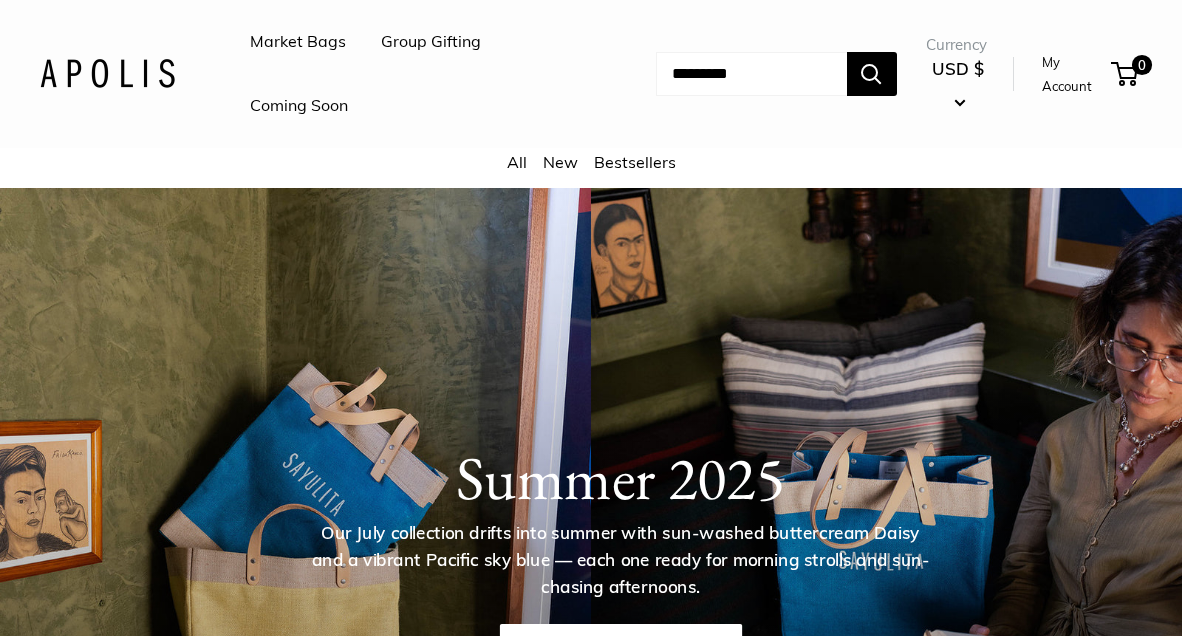 click on "Market Bags" at bounding box center (298, 42) 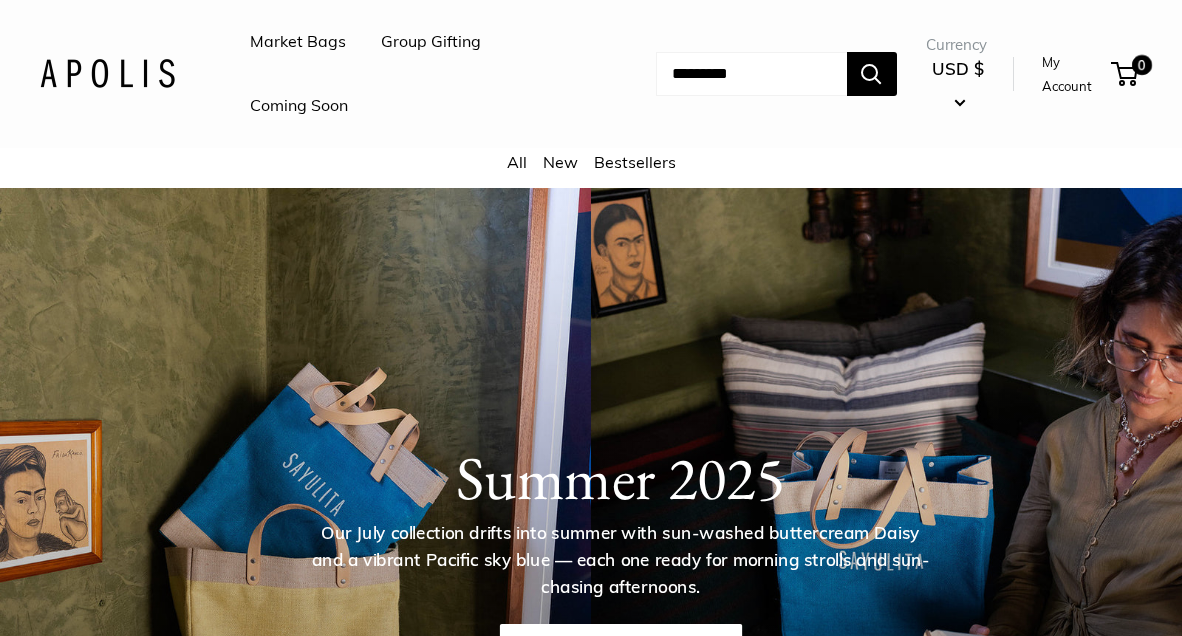 scroll, scrollTop: 0, scrollLeft: 0, axis: both 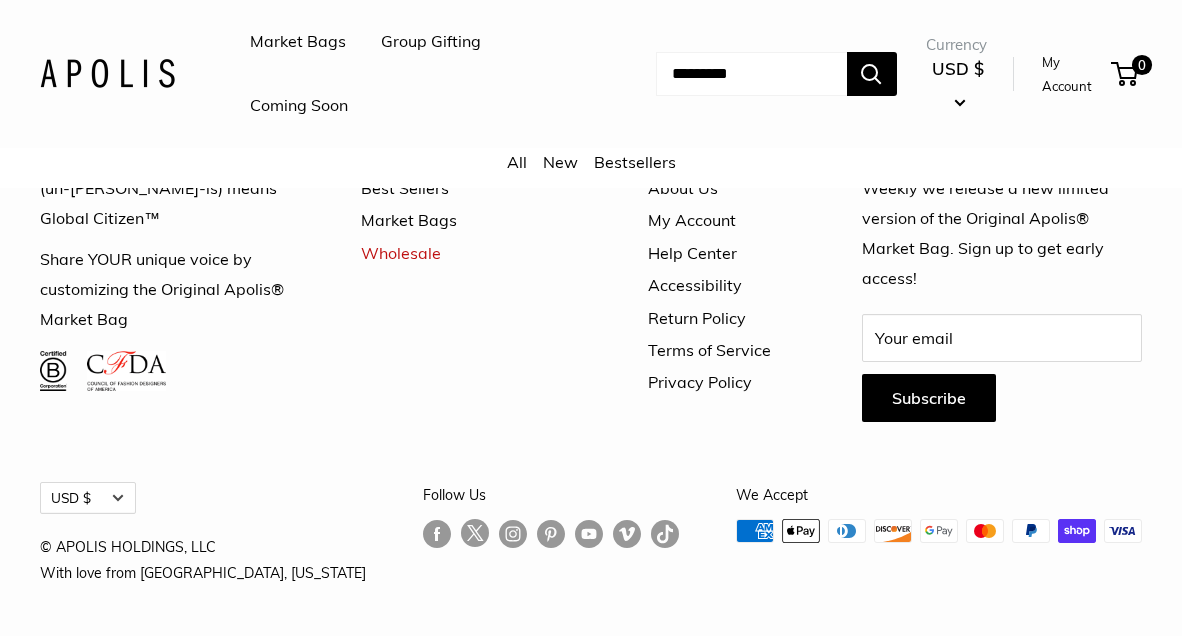 click on "Market Bags" at bounding box center (469, 220) 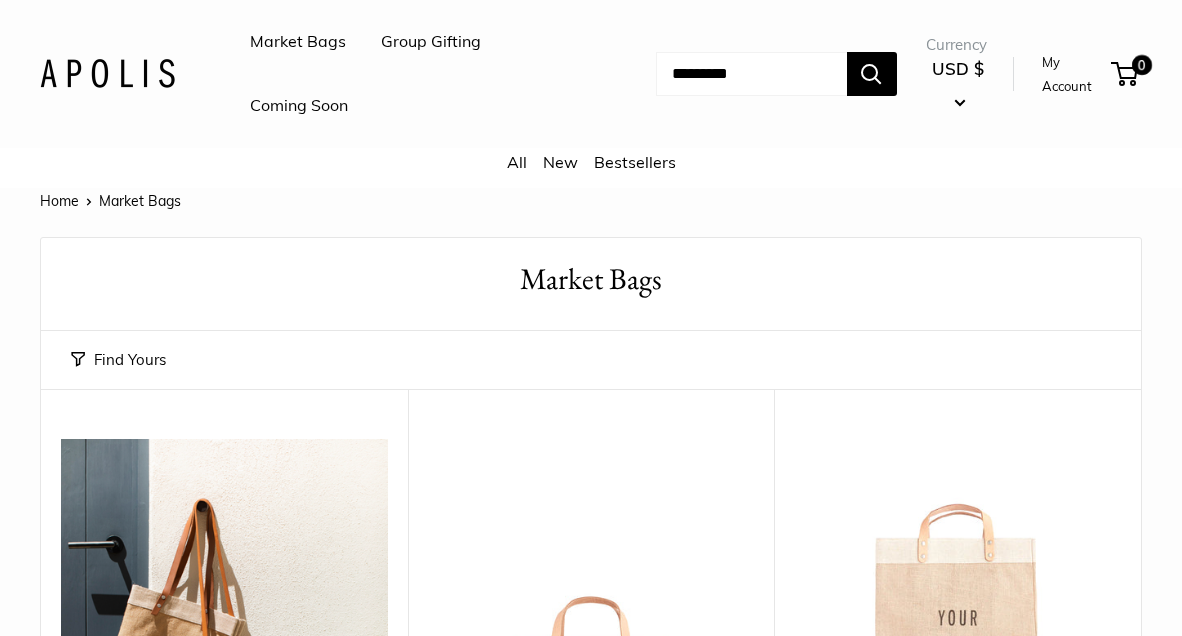 scroll, scrollTop: 0, scrollLeft: 0, axis: both 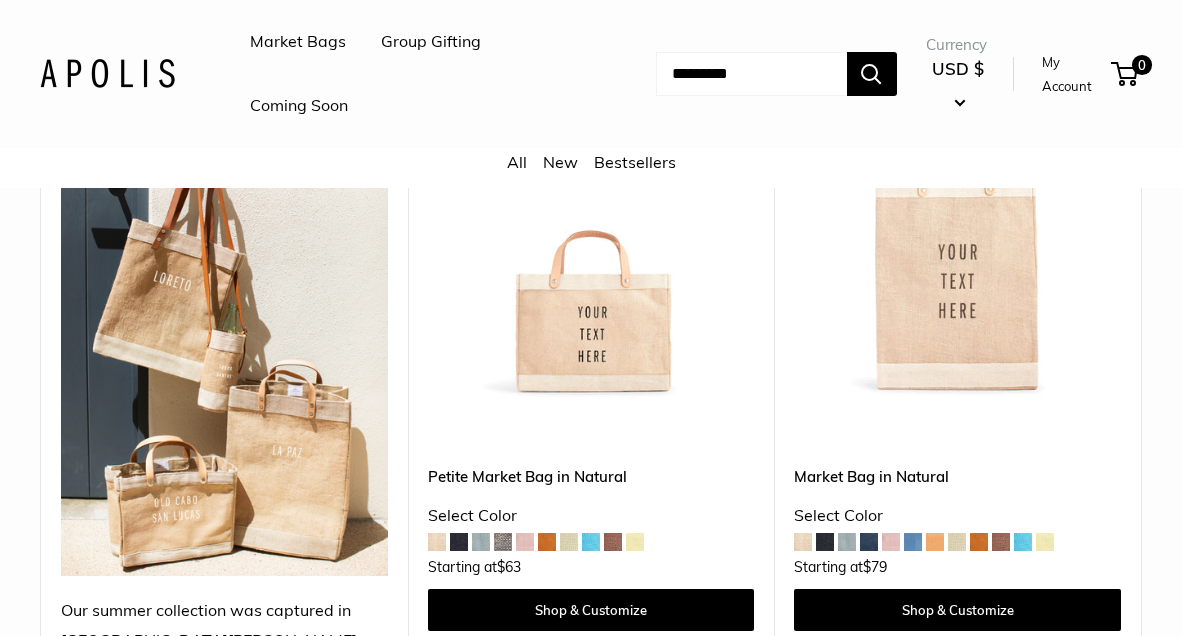 click at bounding box center (0, 0) 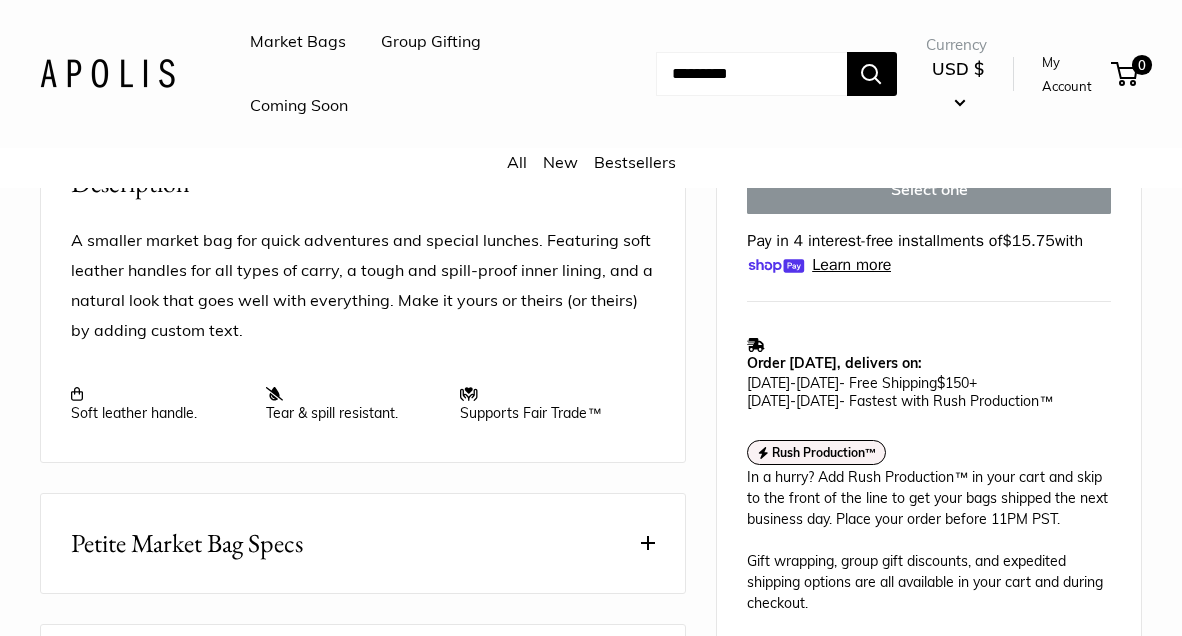 scroll, scrollTop: 826, scrollLeft: 0, axis: vertical 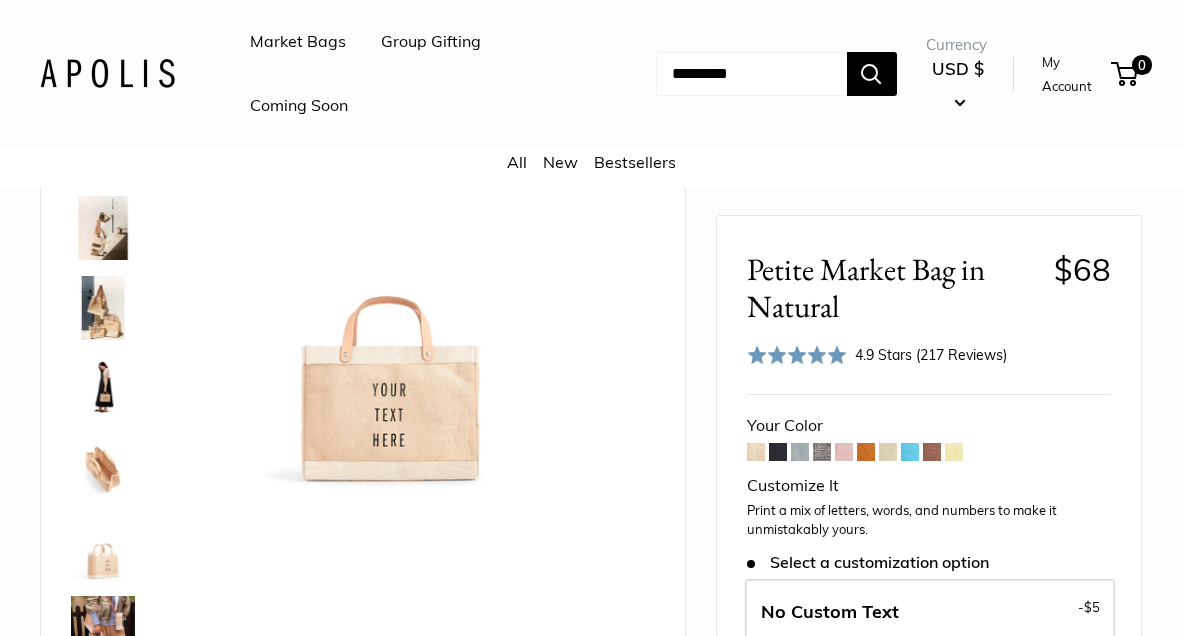 click at bounding box center [844, 452] 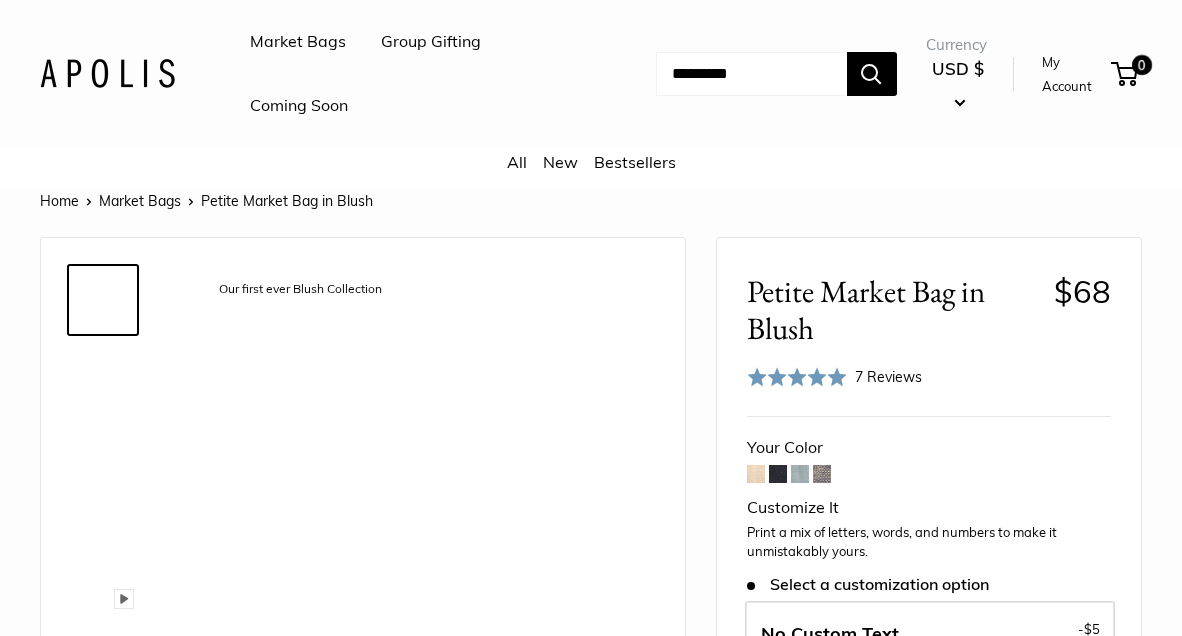 scroll, scrollTop: 0, scrollLeft: 0, axis: both 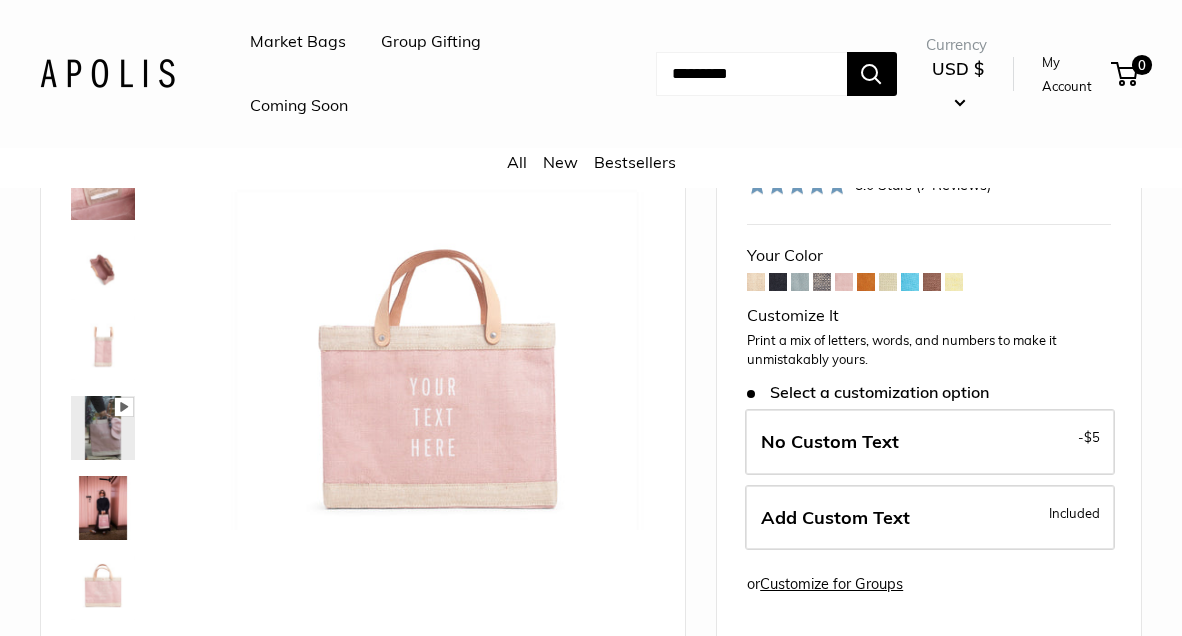 click at bounding box center (954, 282) 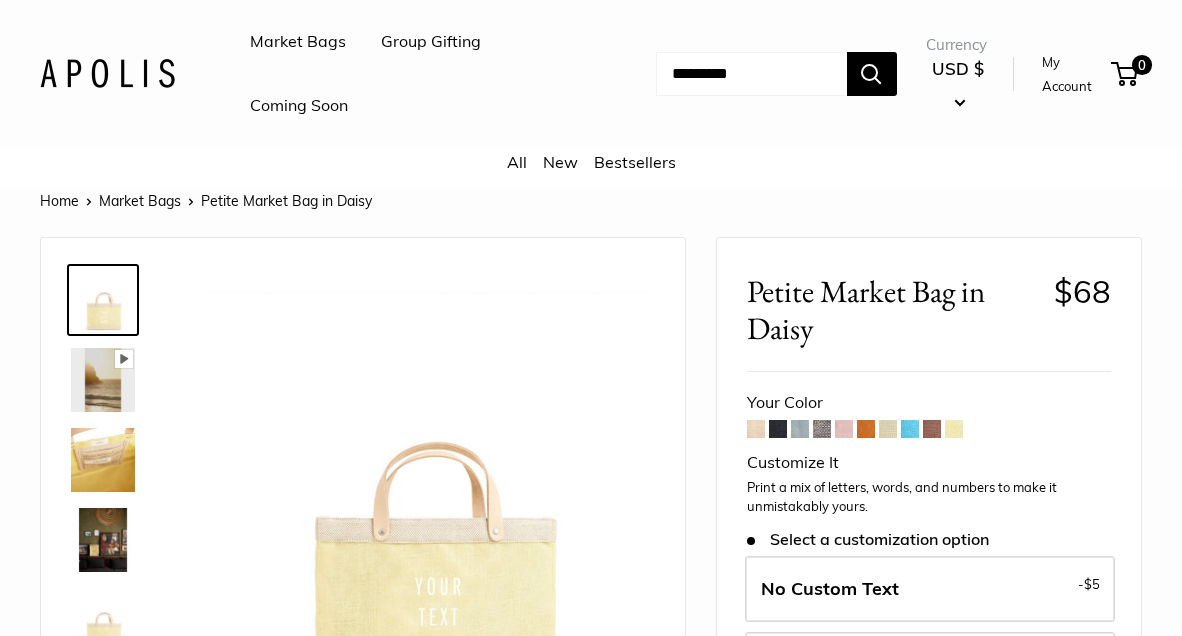 scroll, scrollTop: 147, scrollLeft: 0, axis: vertical 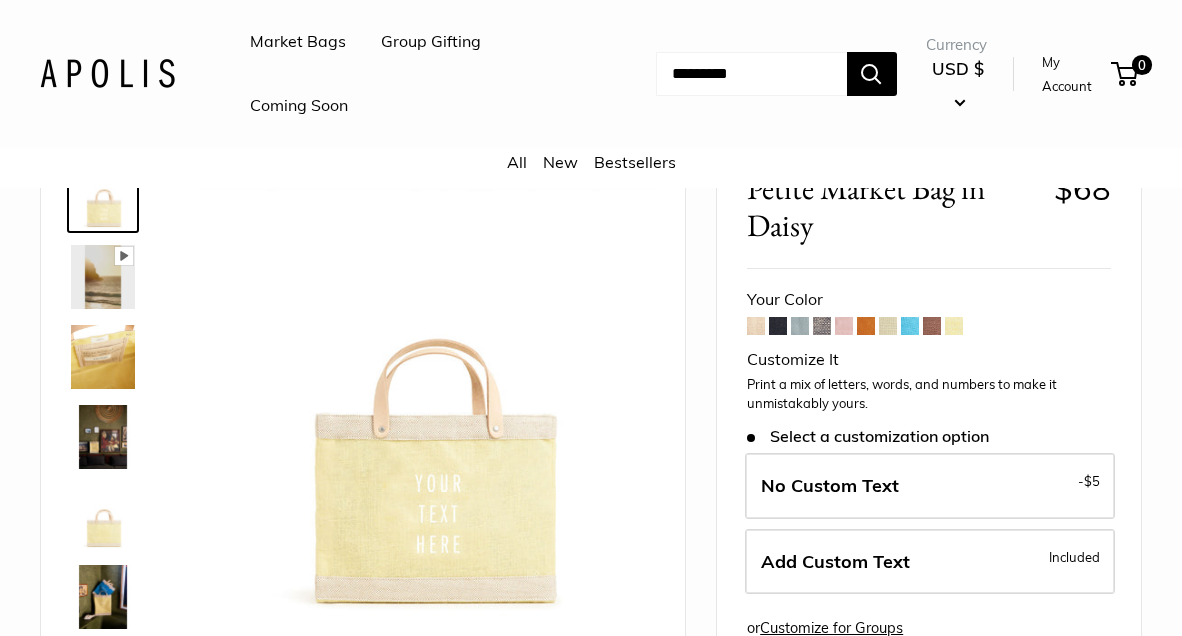 click at bounding box center (844, 326) 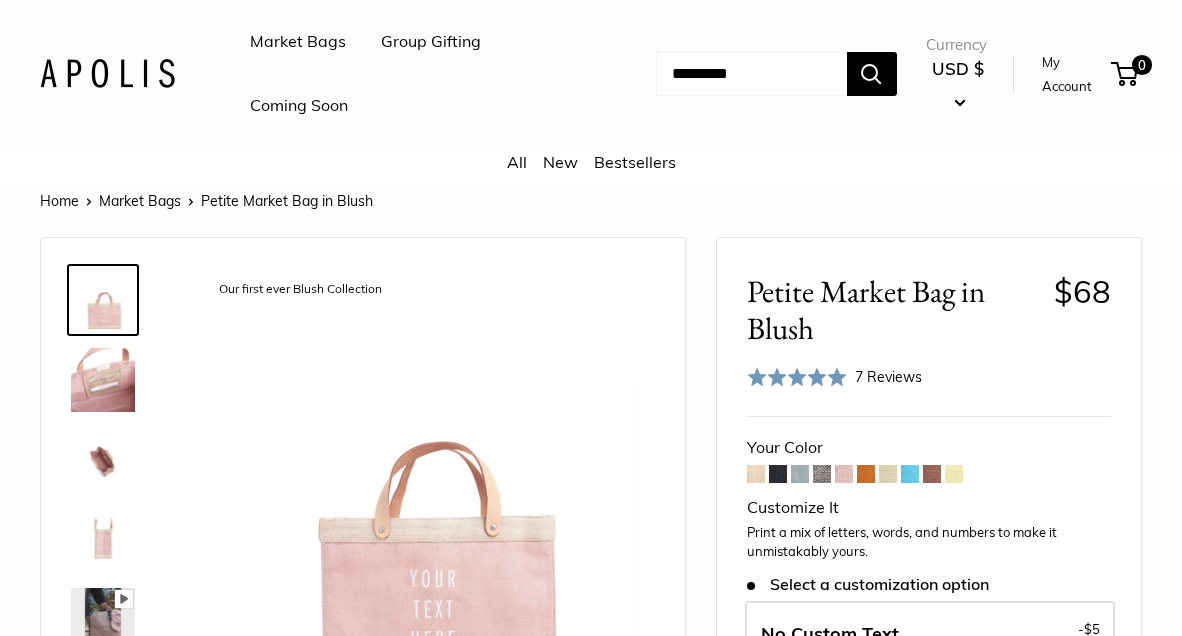 scroll, scrollTop: 338, scrollLeft: 0, axis: vertical 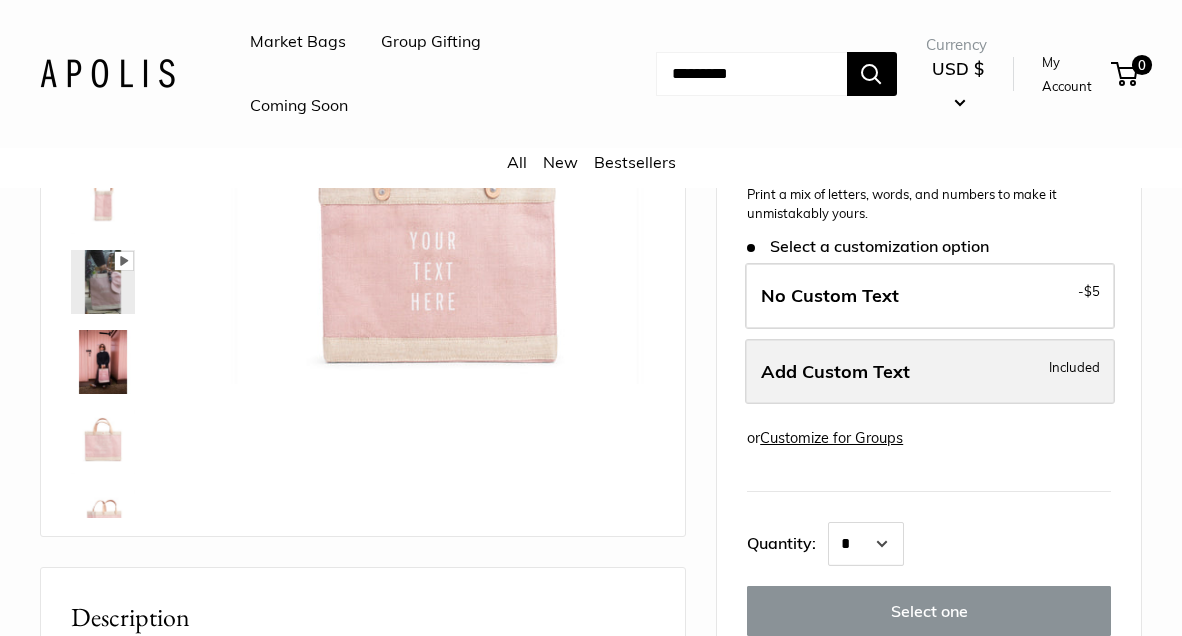 click on "Add Custom Text" at bounding box center (835, 371) 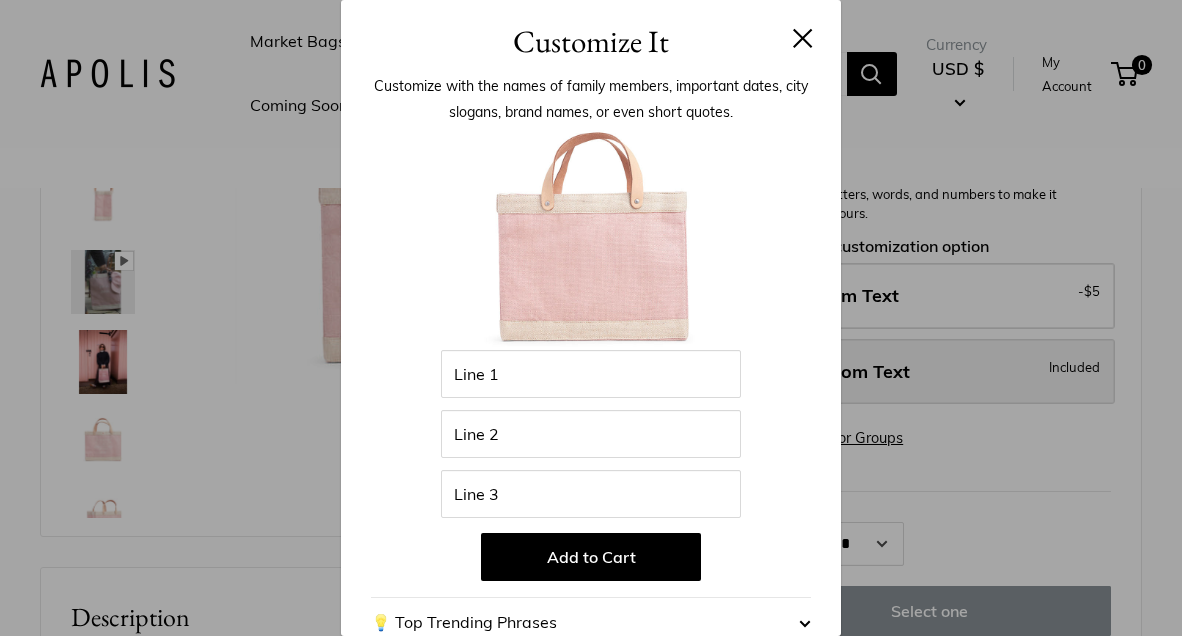 scroll, scrollTop: 429, scrollLeft: 0, axis: vertical 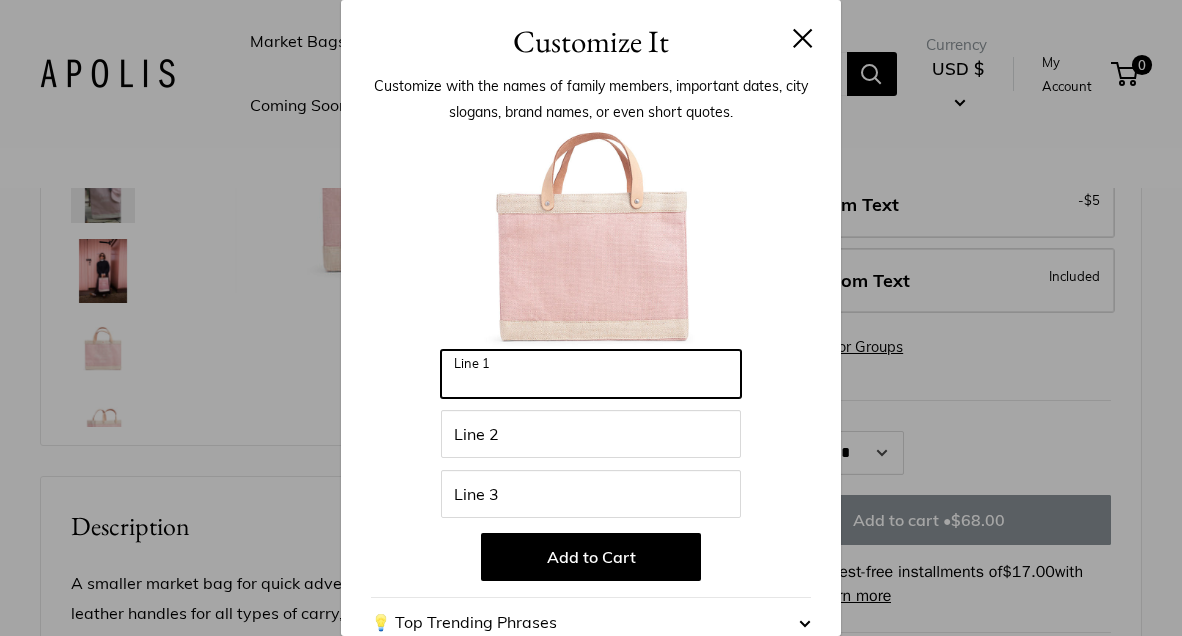 click on "Line 1" at bounding box center [591, 374] 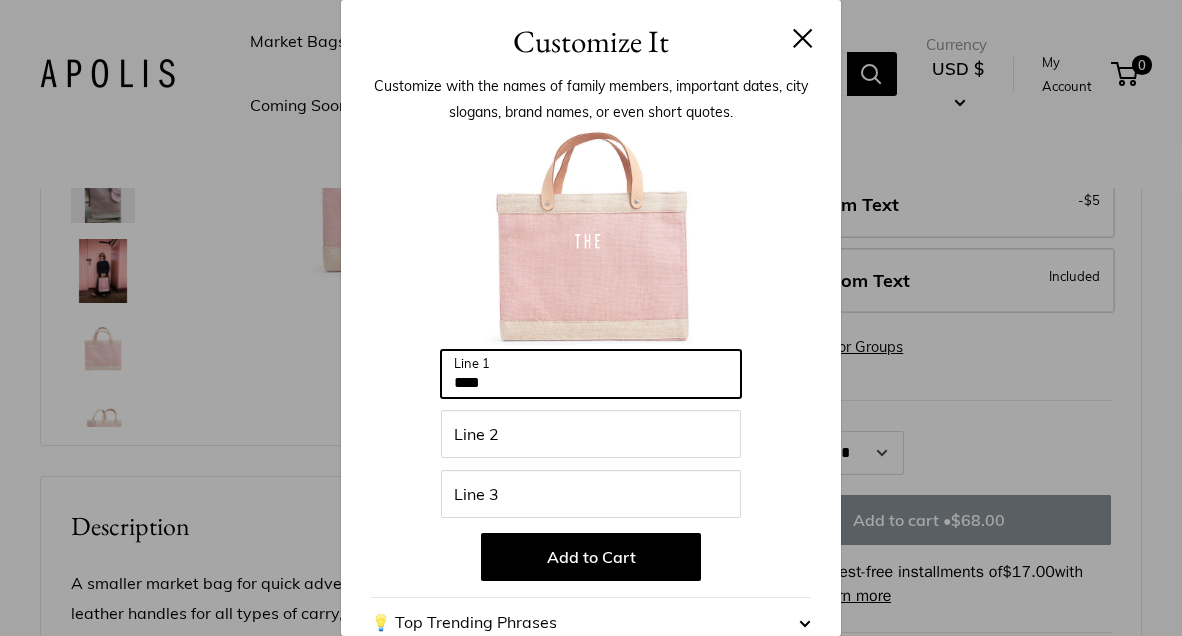 type on "***" 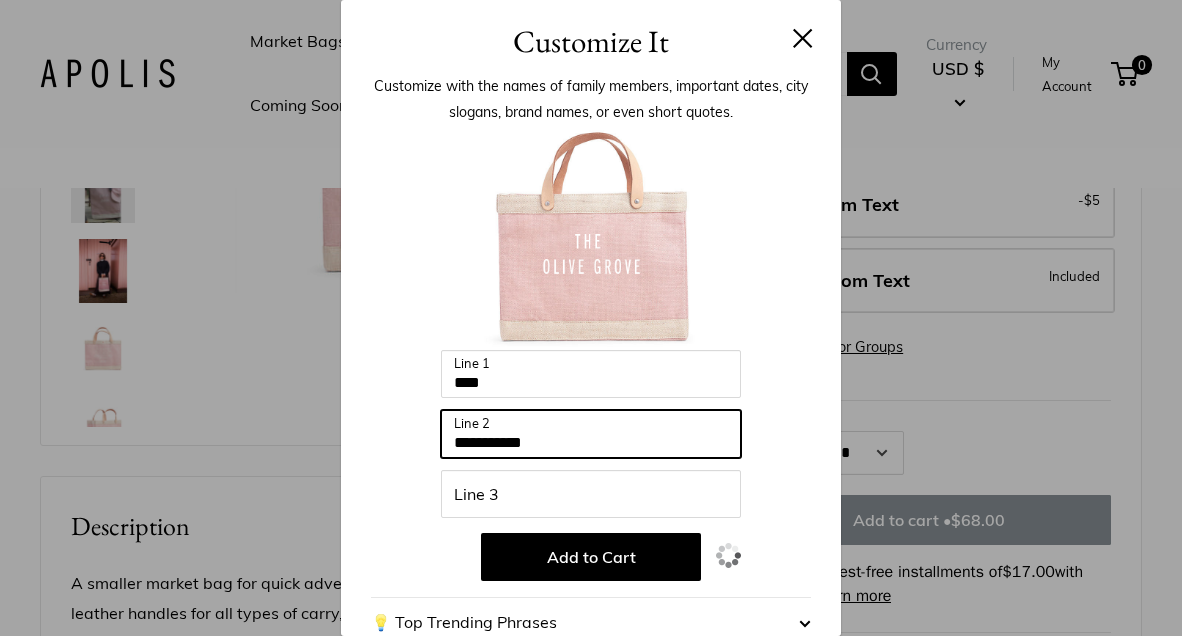 type on "**********" 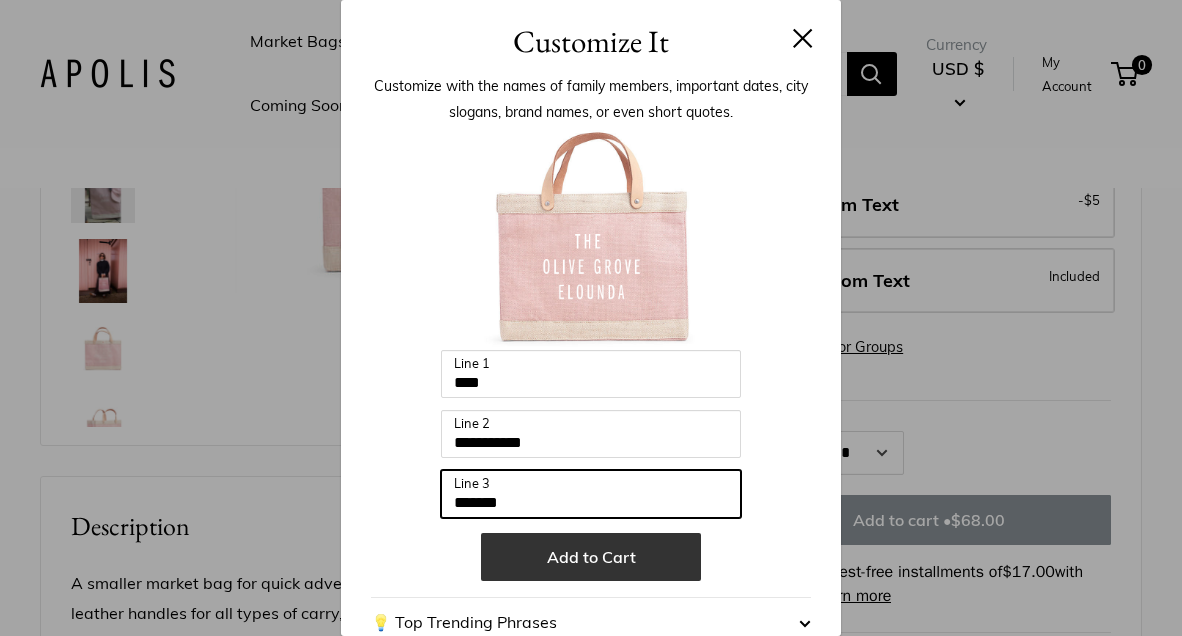 type on "*******" 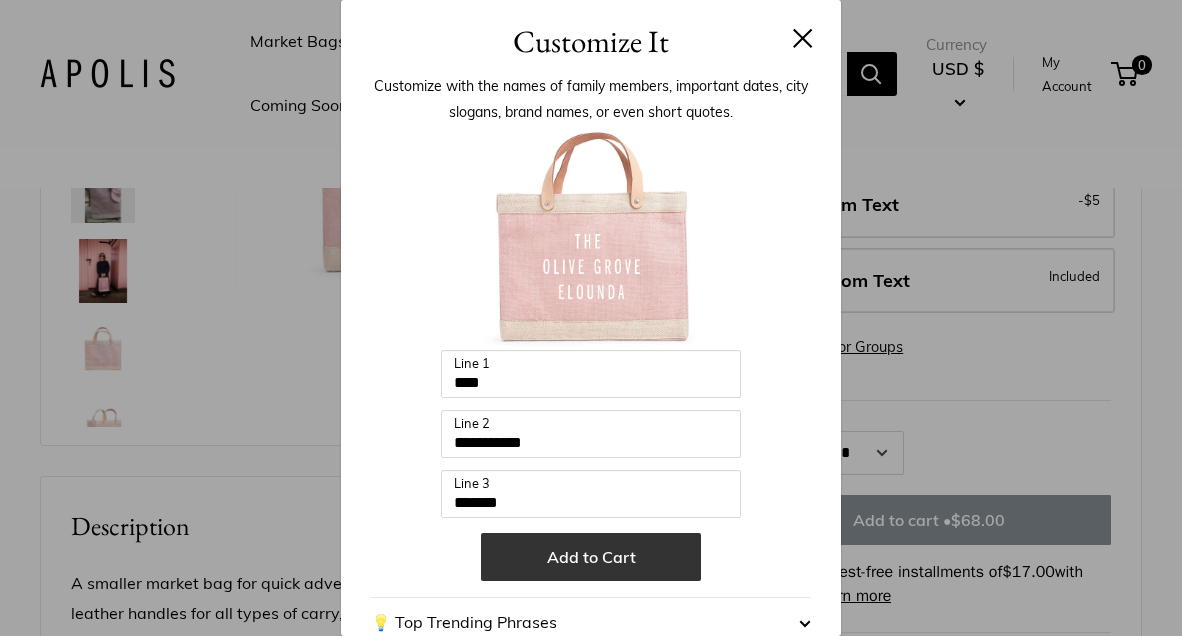 click on "Add to Cart" at bounding box center [591, 557] 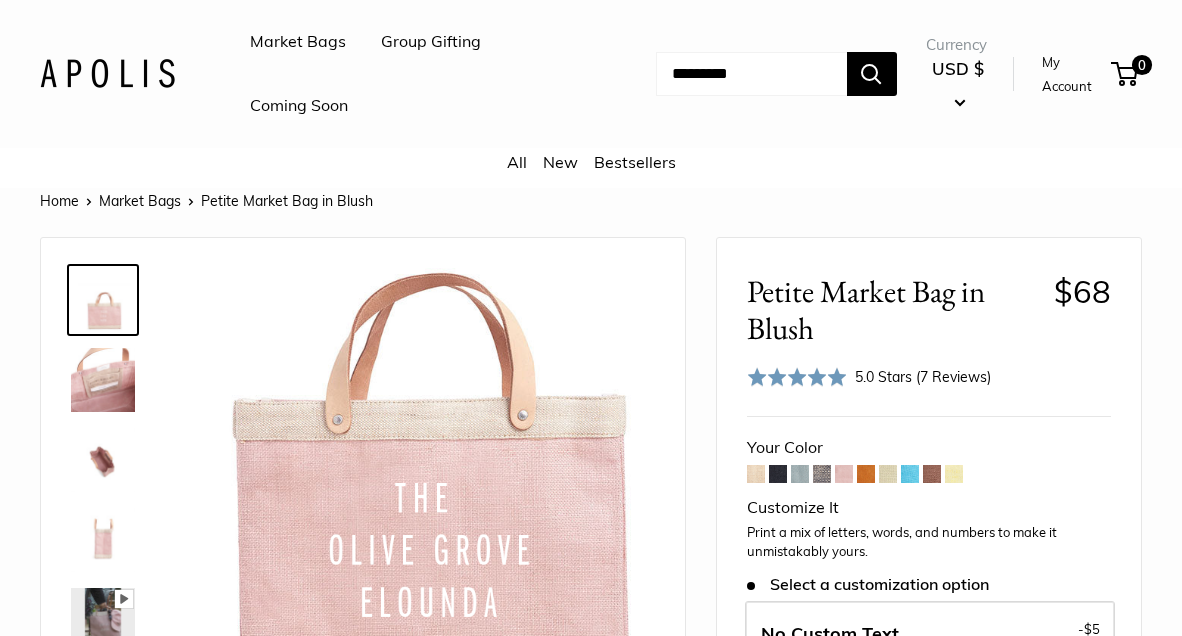 scroll, scrollTop: 0, scrollLeft: 0, axis: both 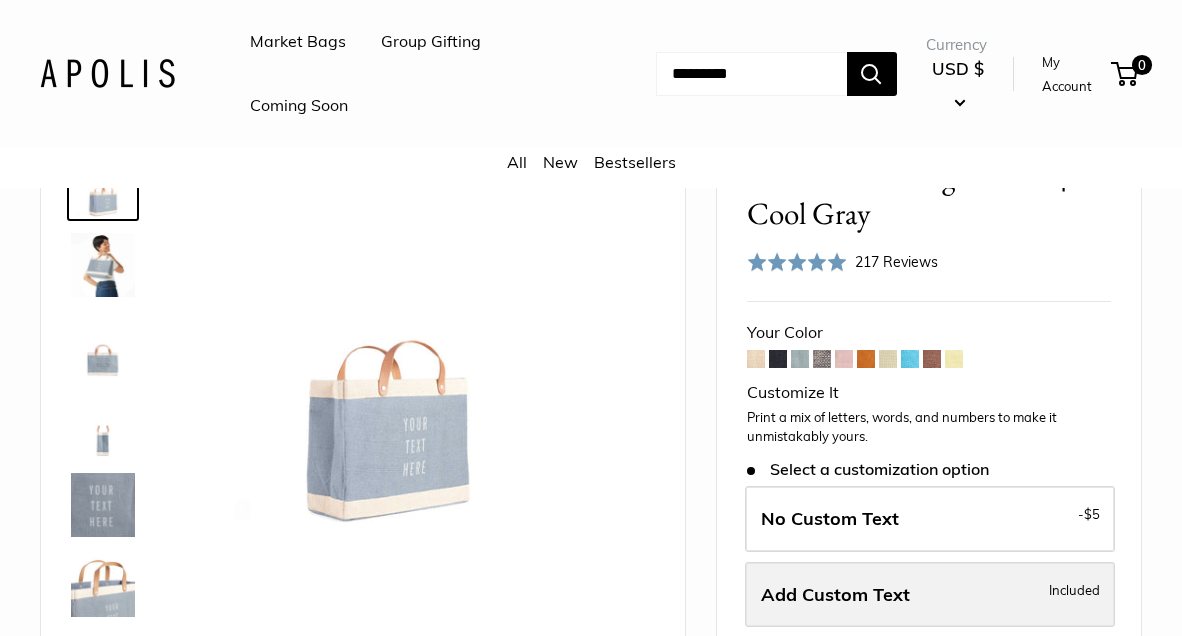 click on "Add Custom Text" at bounding box center [835, 594] 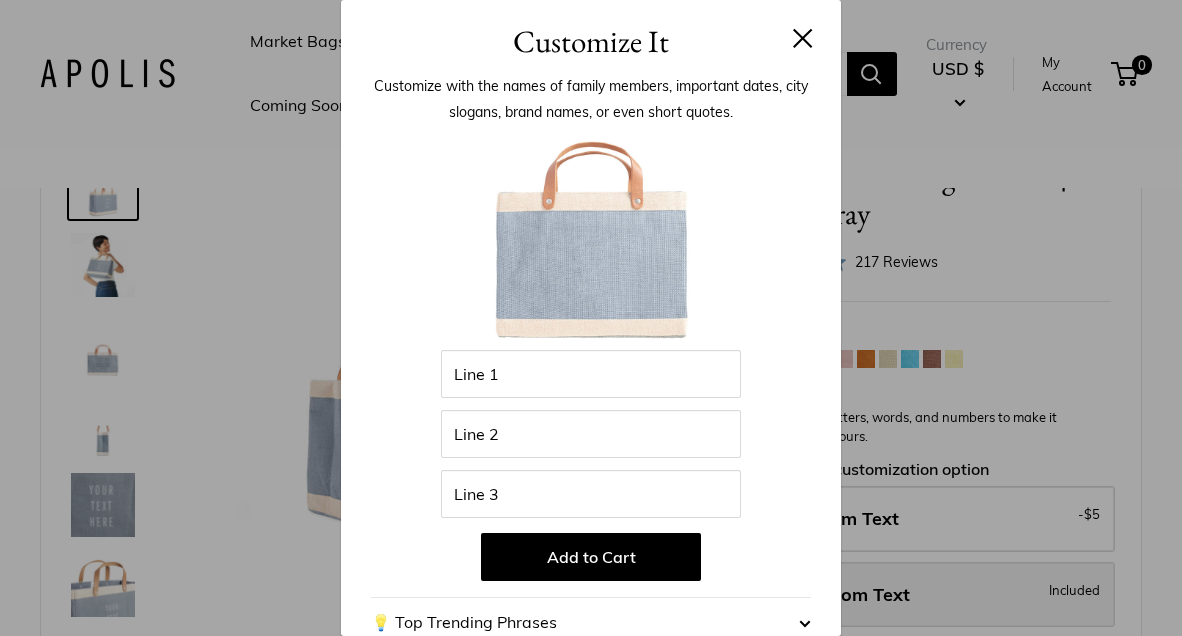 scroll, scrollTop: 0, scrollLeft: 0, axis: both 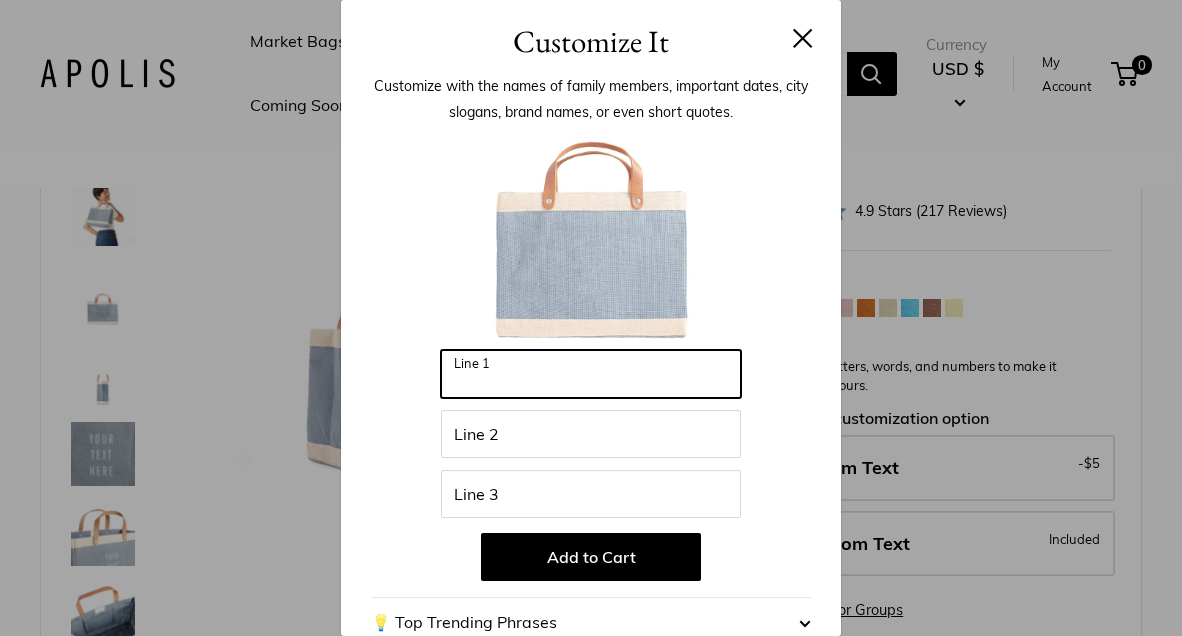 click on "Line 1" at bounding box center (591, 374) 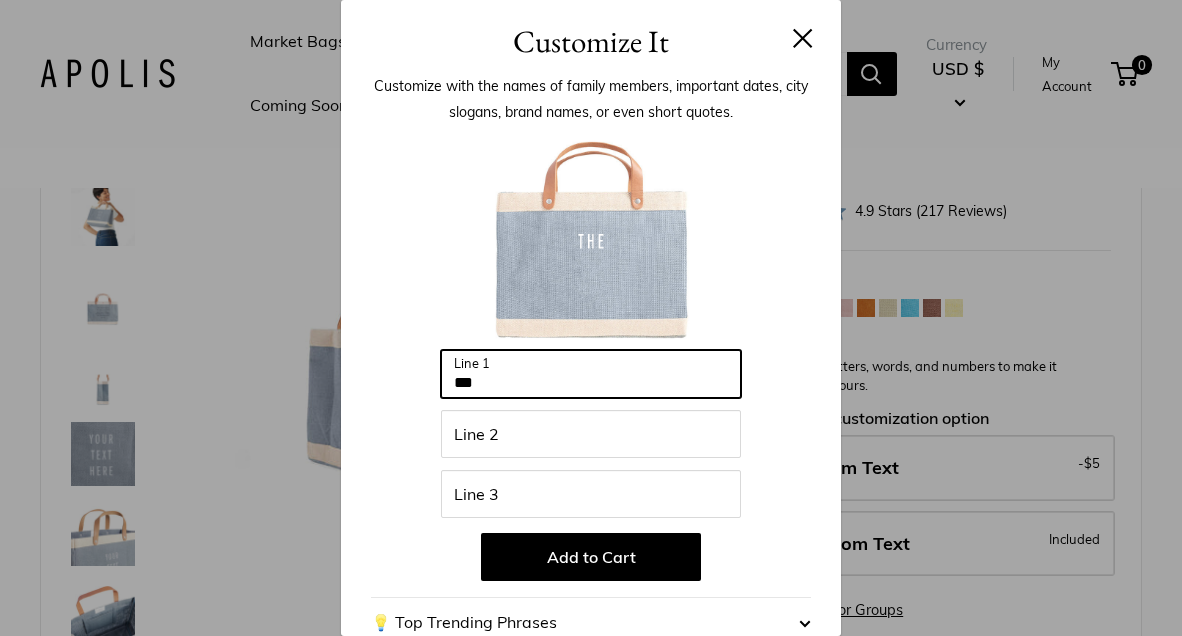 type on "***" 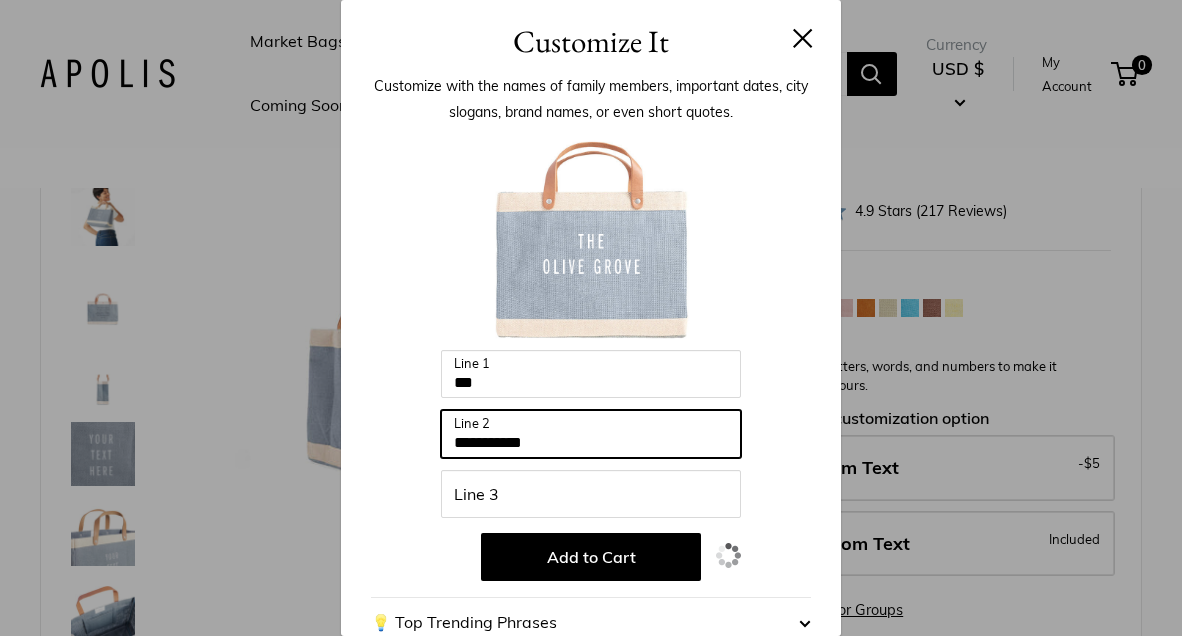 type on "**********" 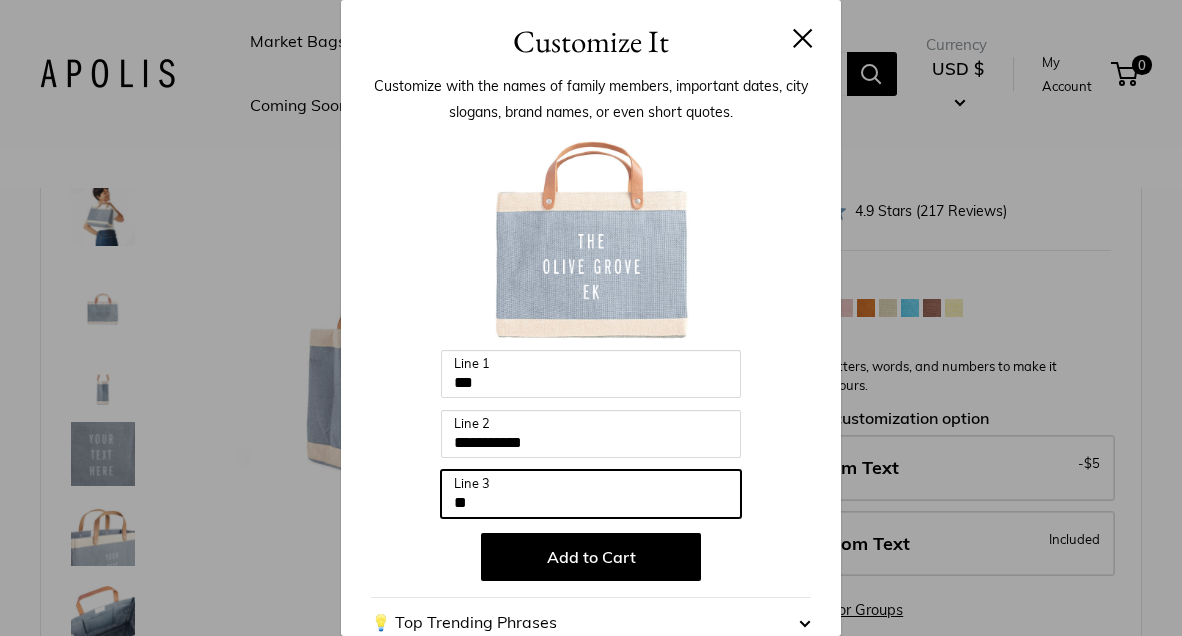 type on "*" 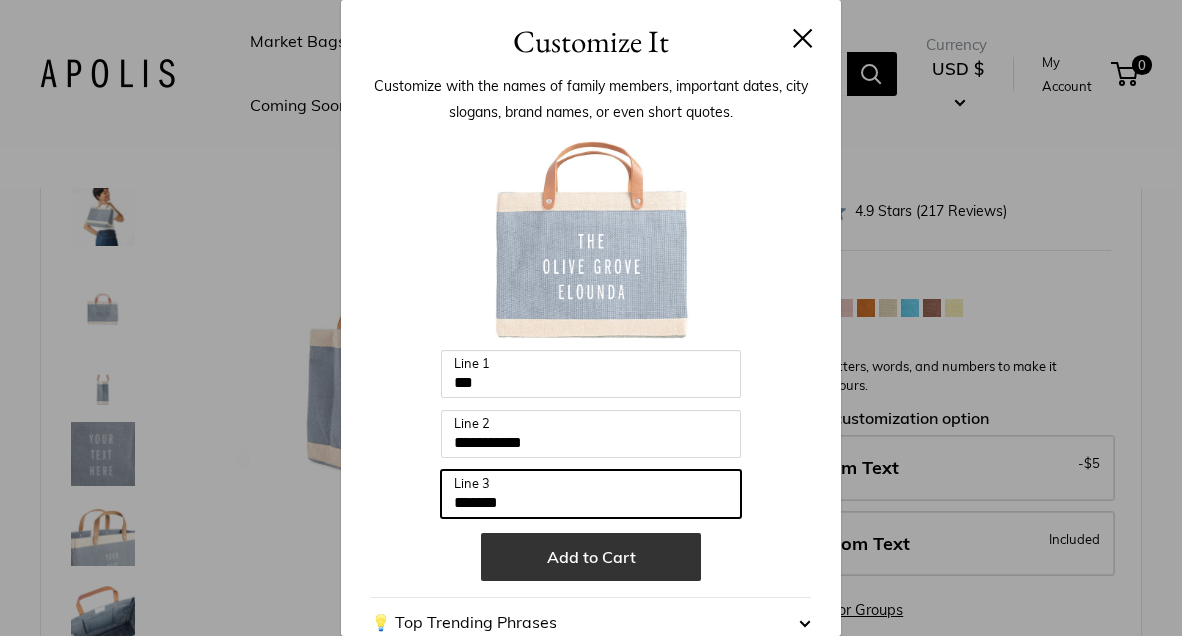 type on "*******" 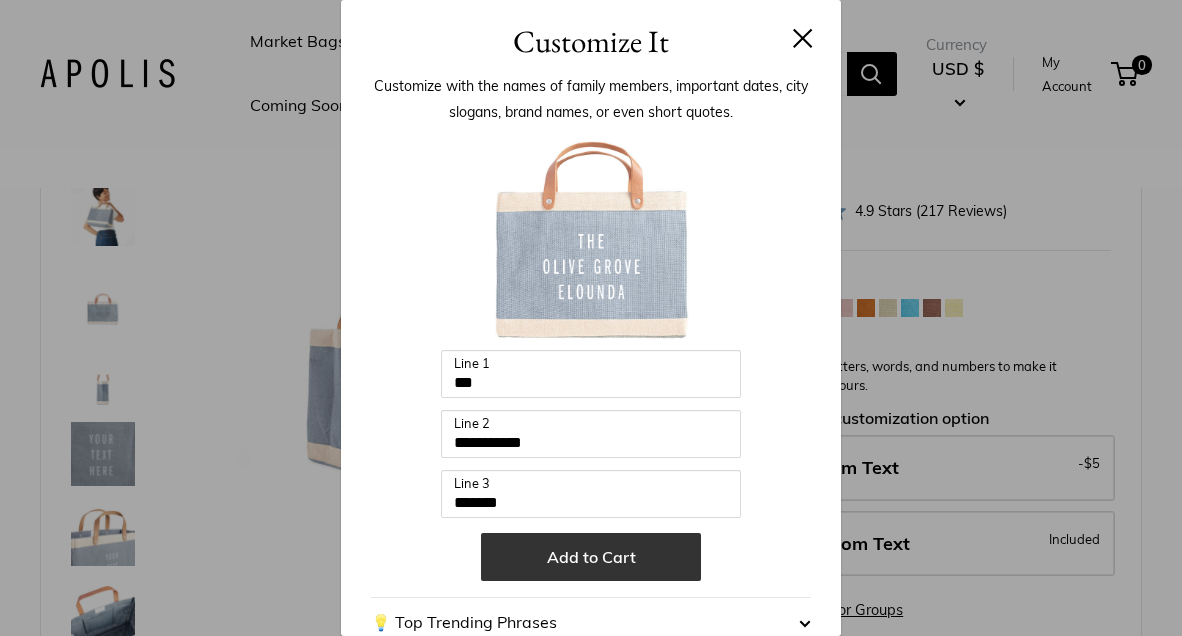 click on "Add to Cart" at bounding box center [591, 557] 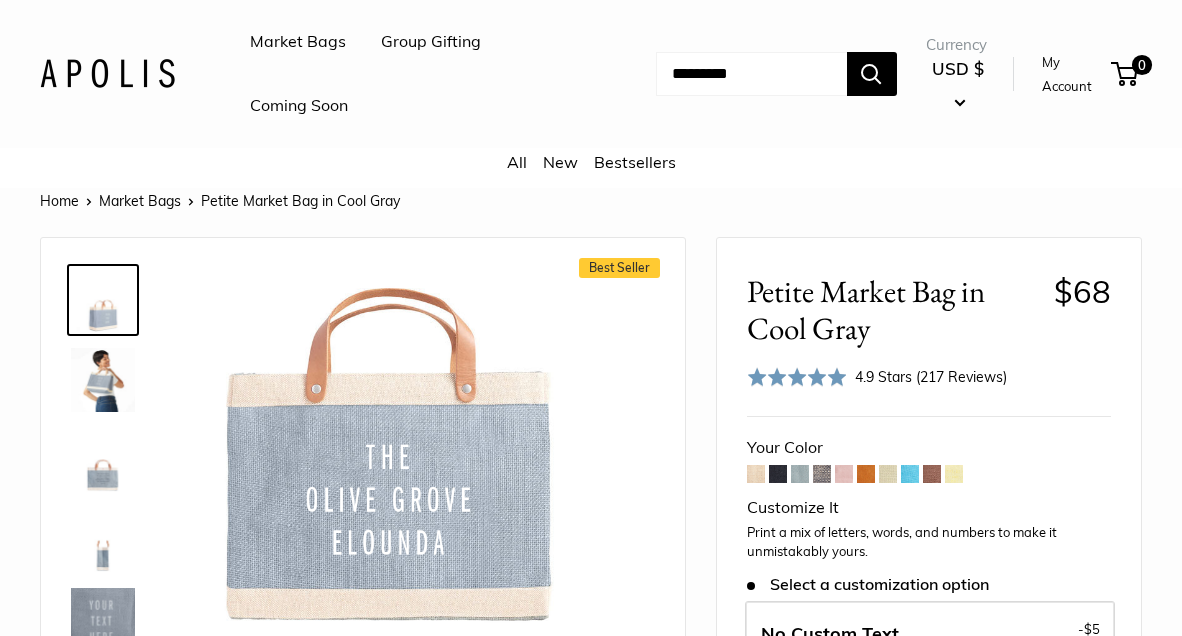 scroll, scrollTop: 0, scrollLeft: 0, axis: both 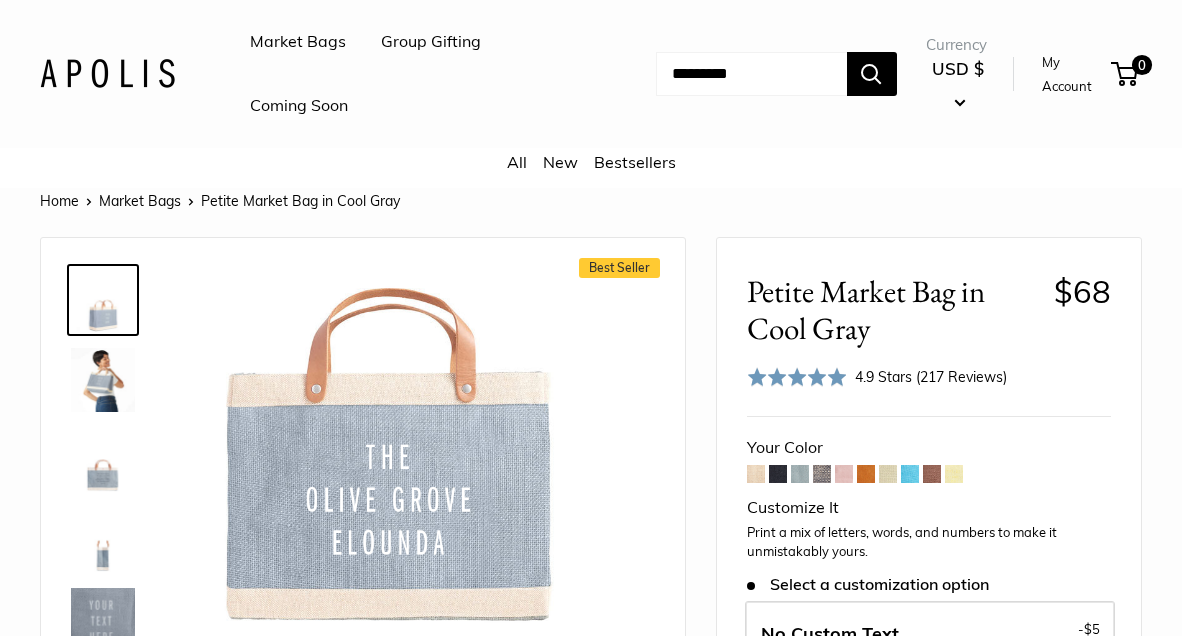 click at bounding box center (910, 474) 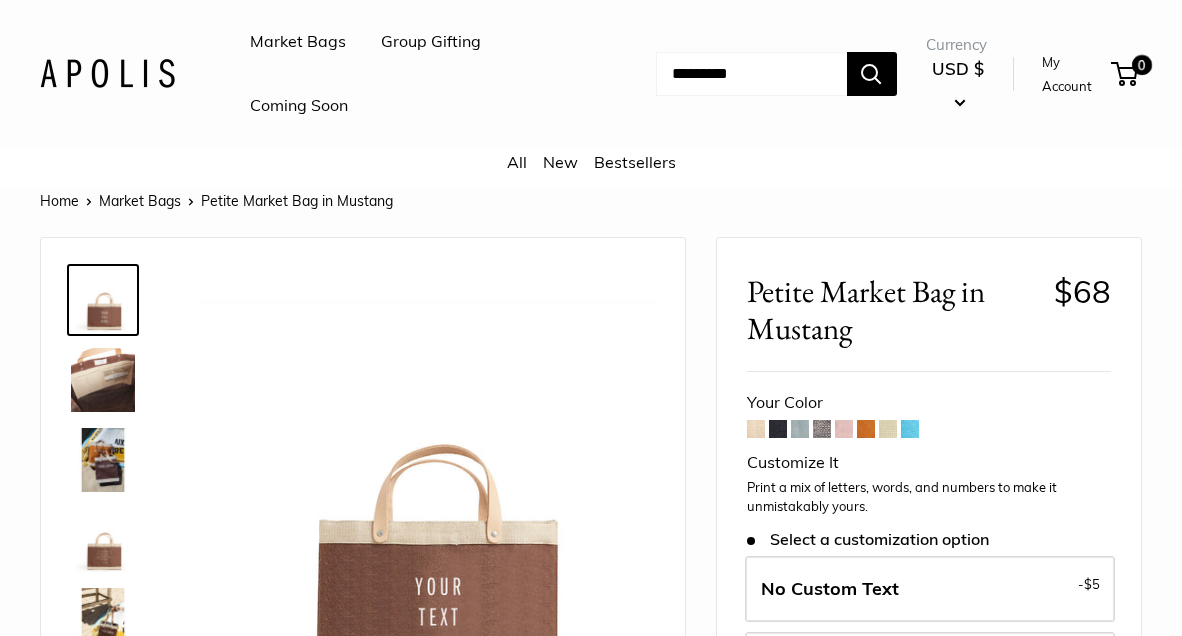 scroll, scrollTop: 0, scrollLeft: 0, axis: both 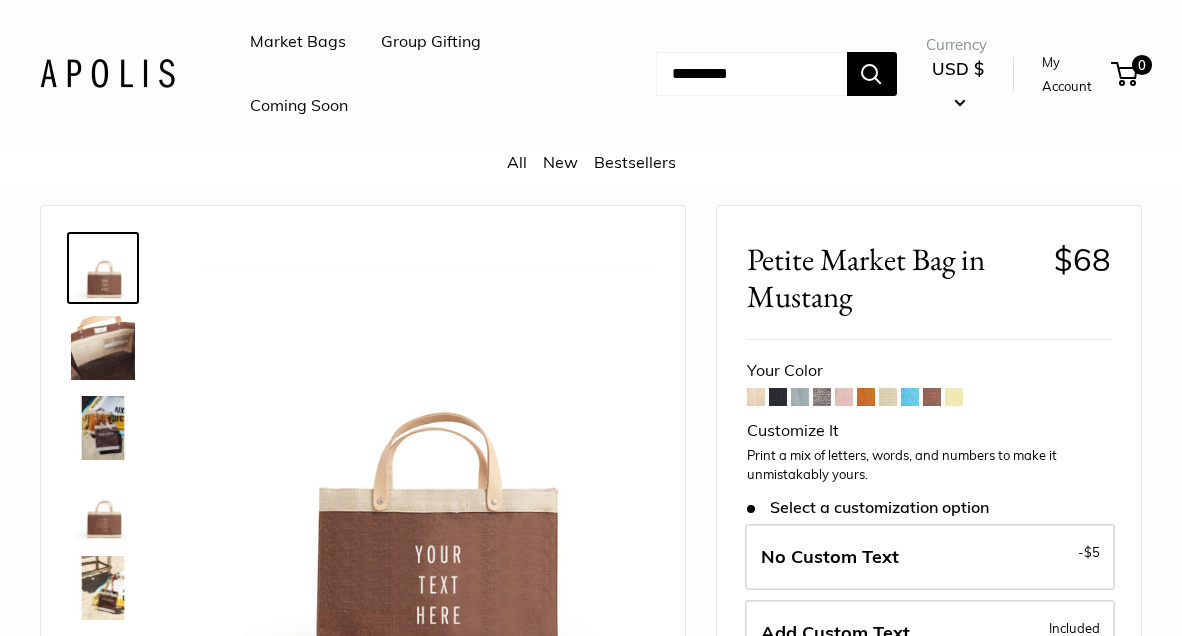 click at bounding box center [844, 397] 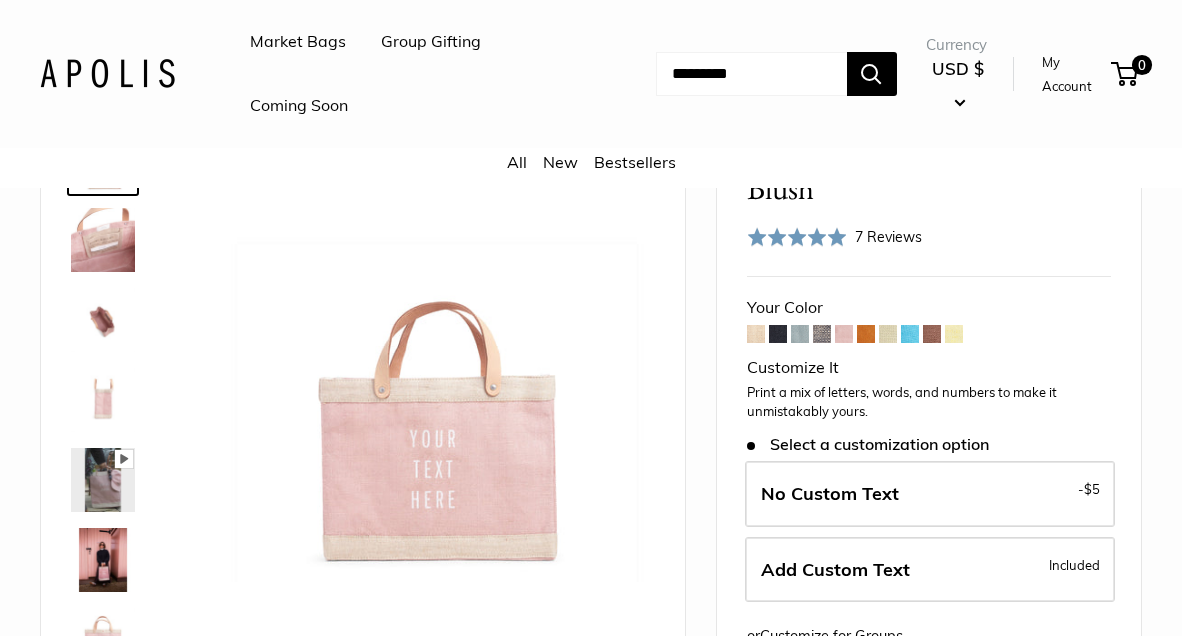 scroll, scrollTop: 140, scrollLeft: 0, axis: vertical 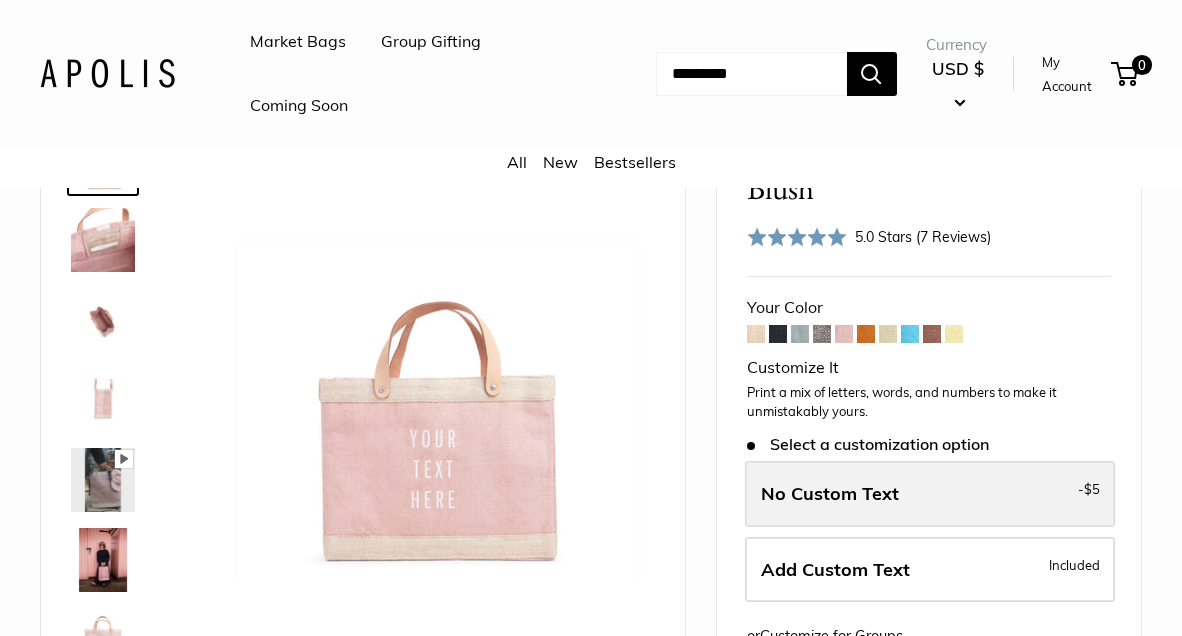 click on "No Custom Text
- $5" at bounding box center (930, 494) 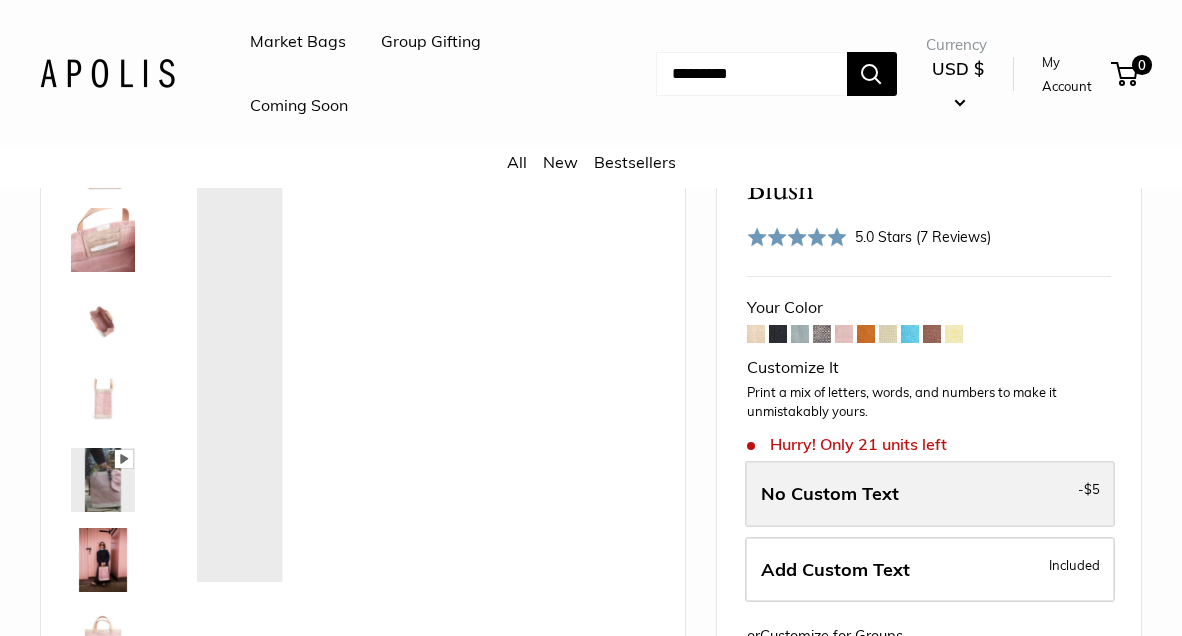 scroll, scrollTop: 128, scrollLeft: 0, axis: vertical 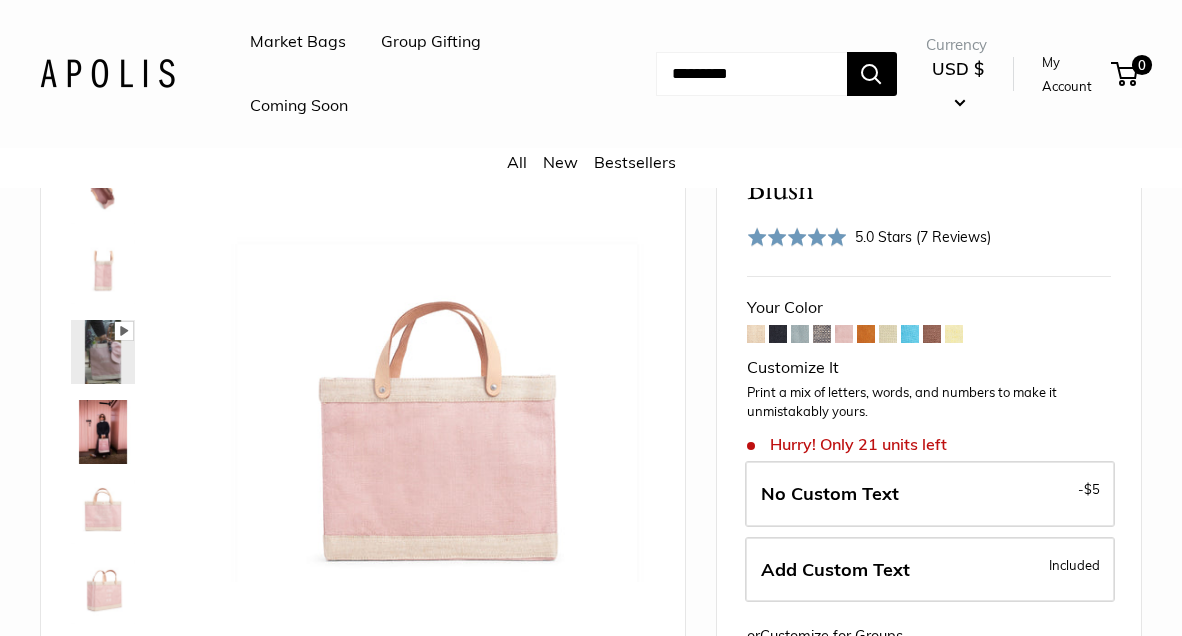 click at bounding box center (800, 334) 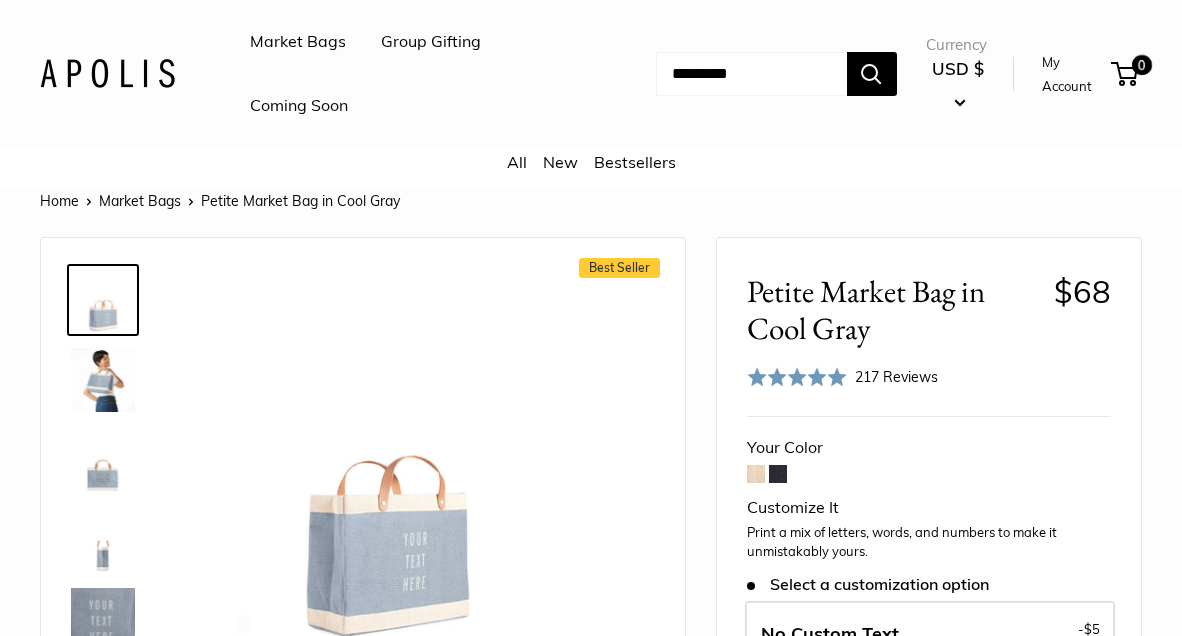 scroll, scrollTop: 219, scrollLeft: 0, axis: vertical 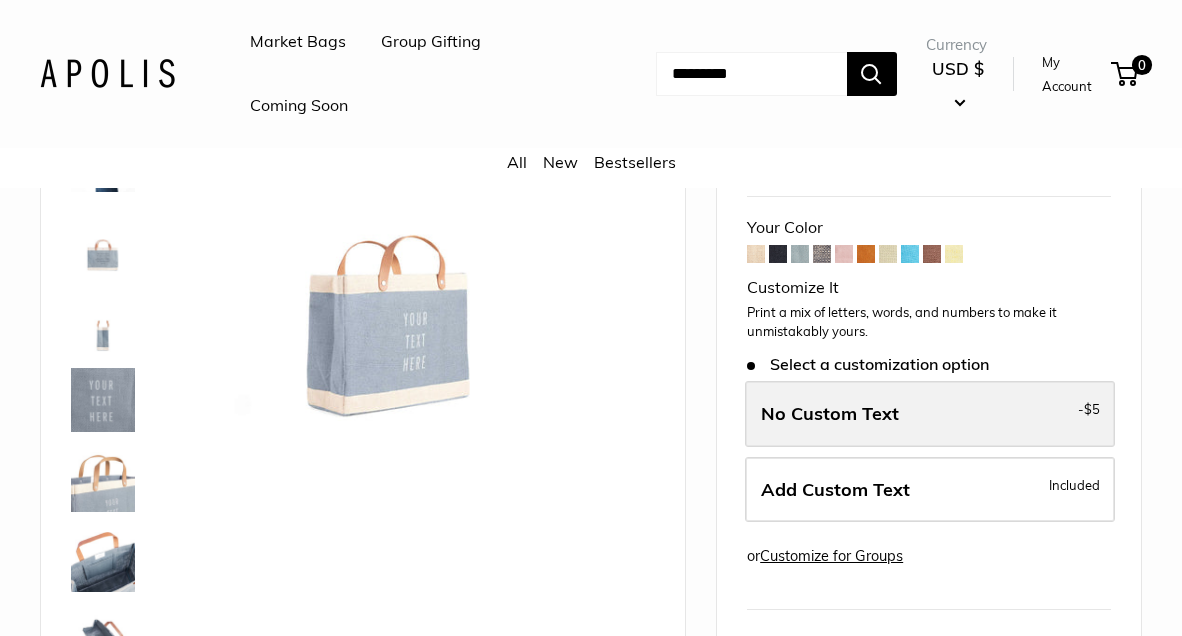 click on "No Custom Text" at bounding box center [830, 413] 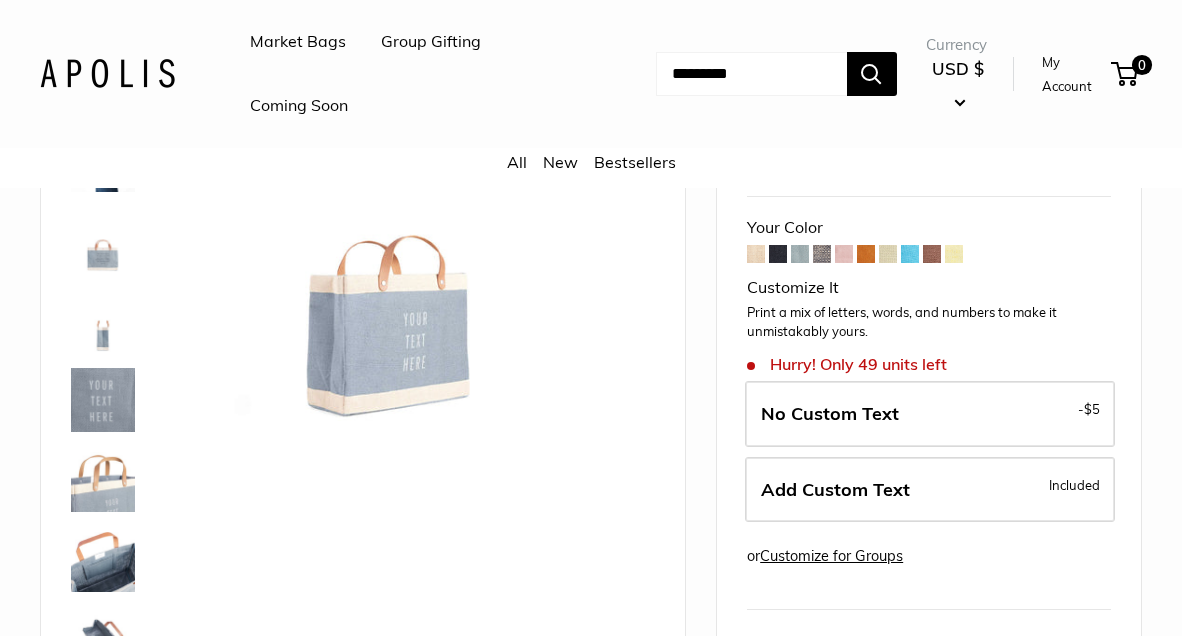 scroll, scrollTop: 0, scrollLeft: 0, axis: both 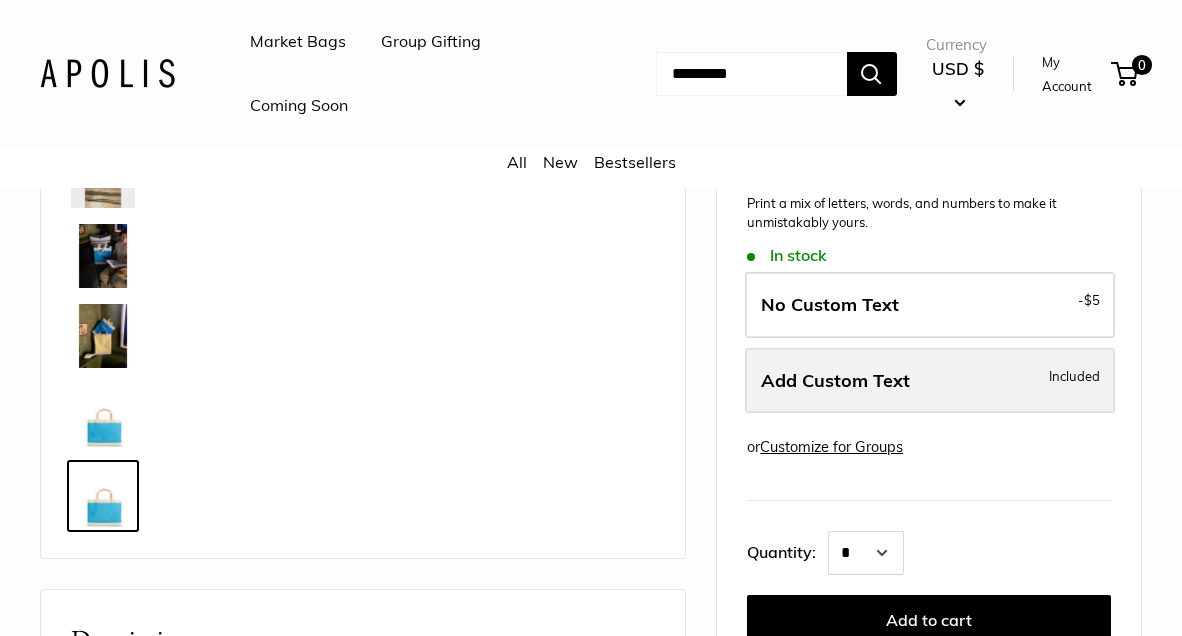 click on "Add Custom Text" at bounding box center (835, 380) 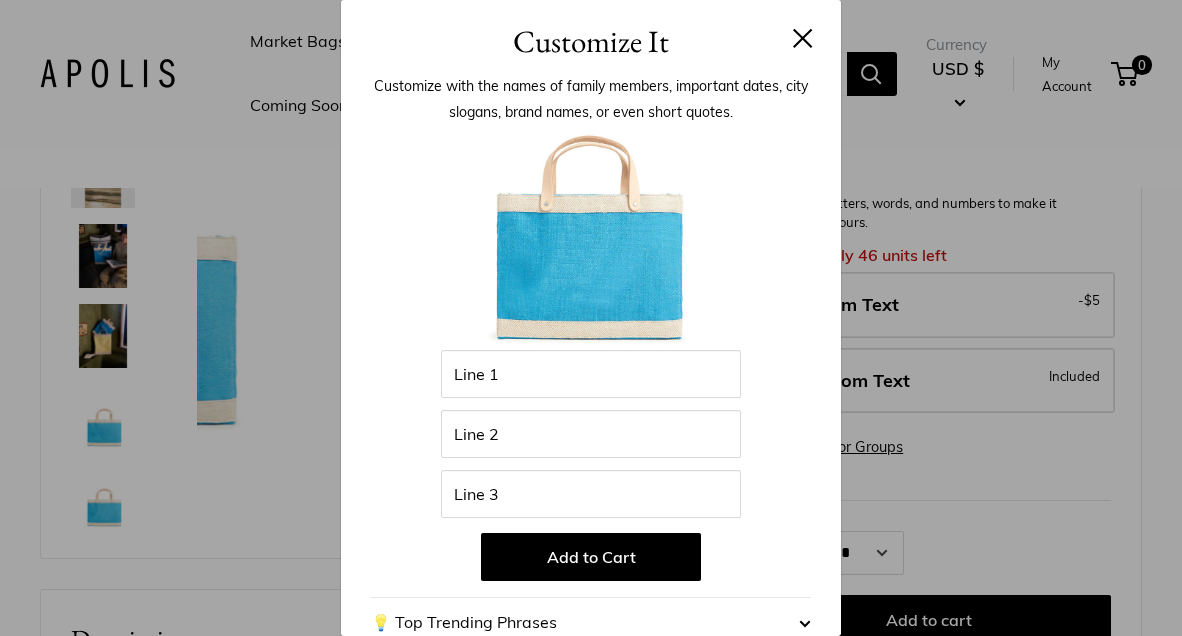 click at bounding box center [803, 38] 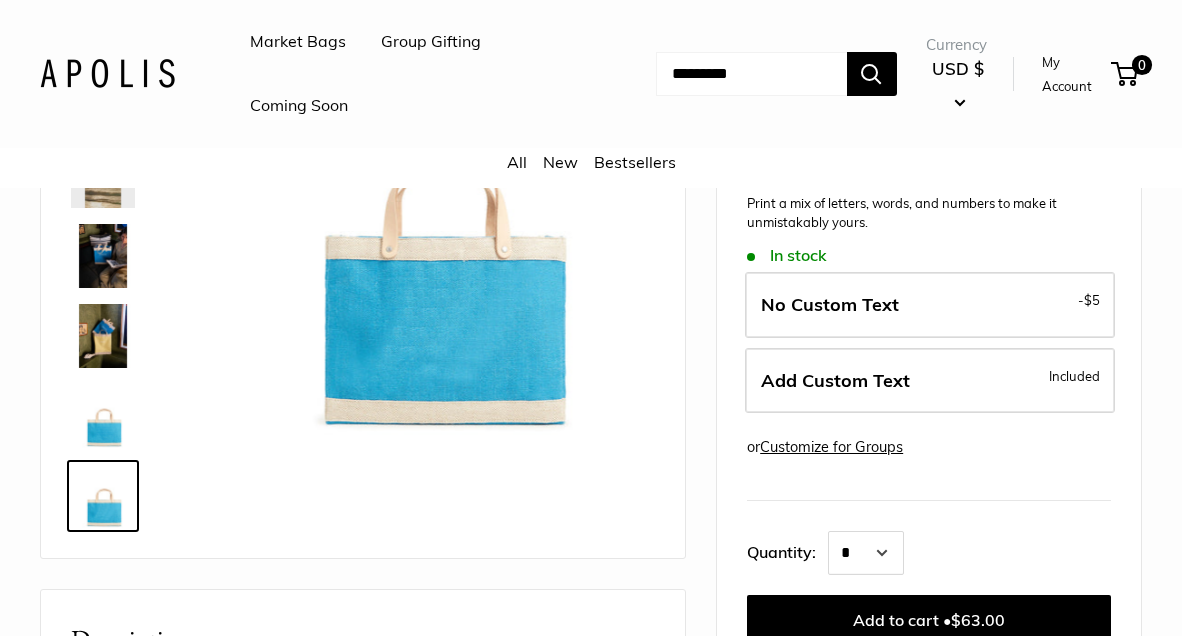 scroll, scrollTop: 0, scrollLeft: 0, axis: both 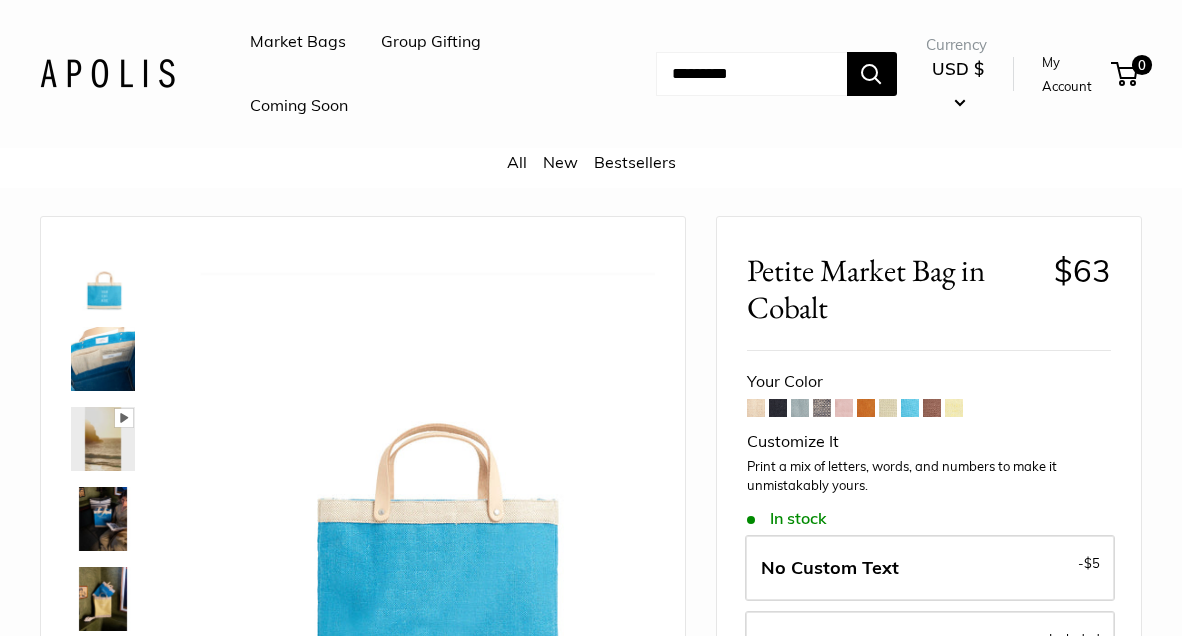 click at bounding box center (954, 408) 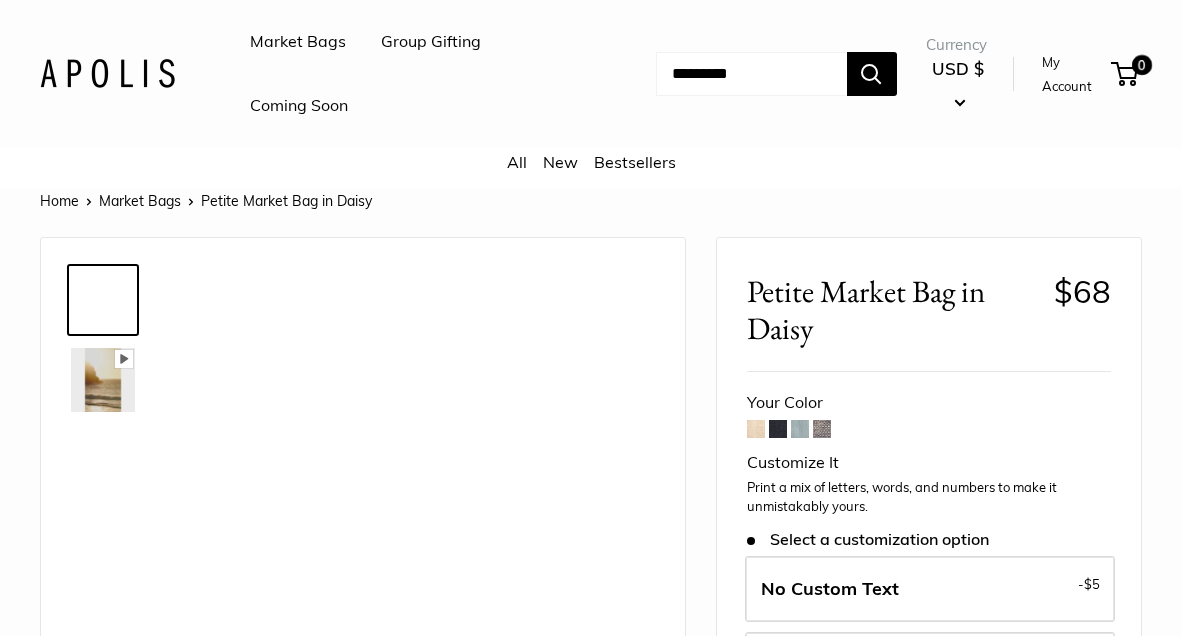 scroll, scrollTop: 0, scrollLeft: 0, axis: both 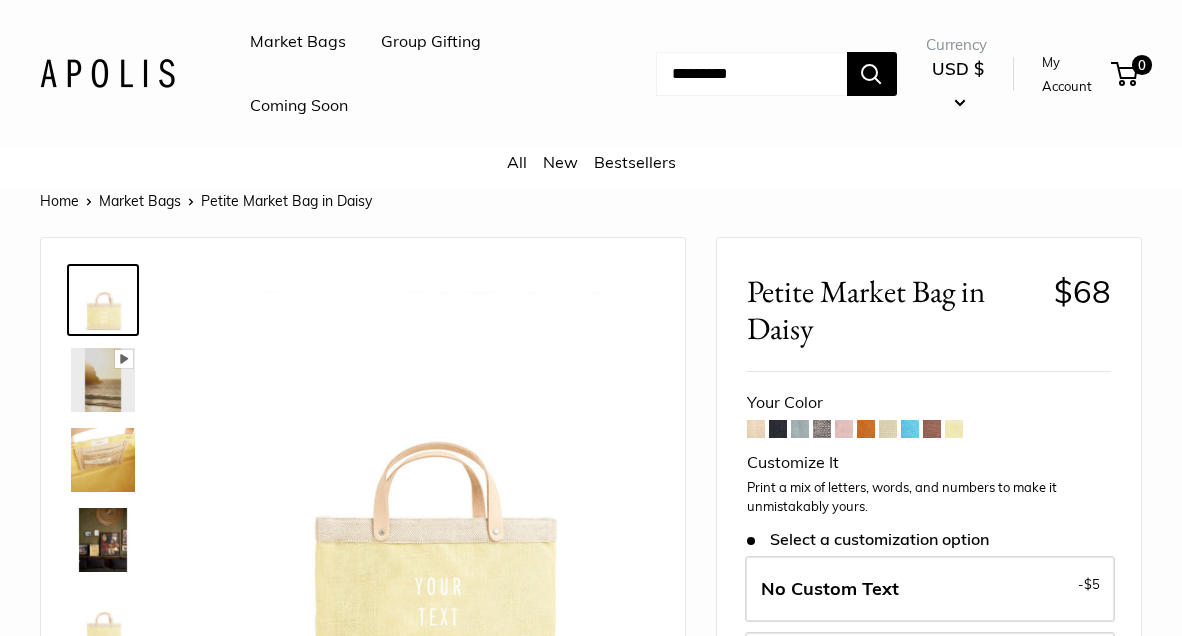 click at bounding box center (103, 460) 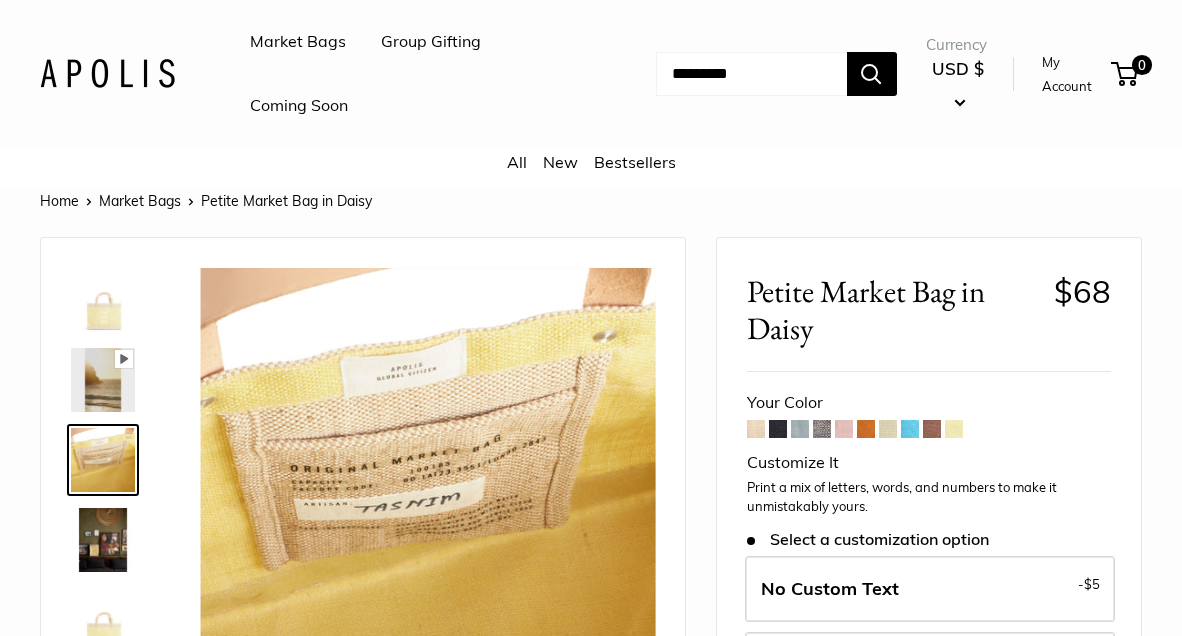 click at bounding box center [103, 540] 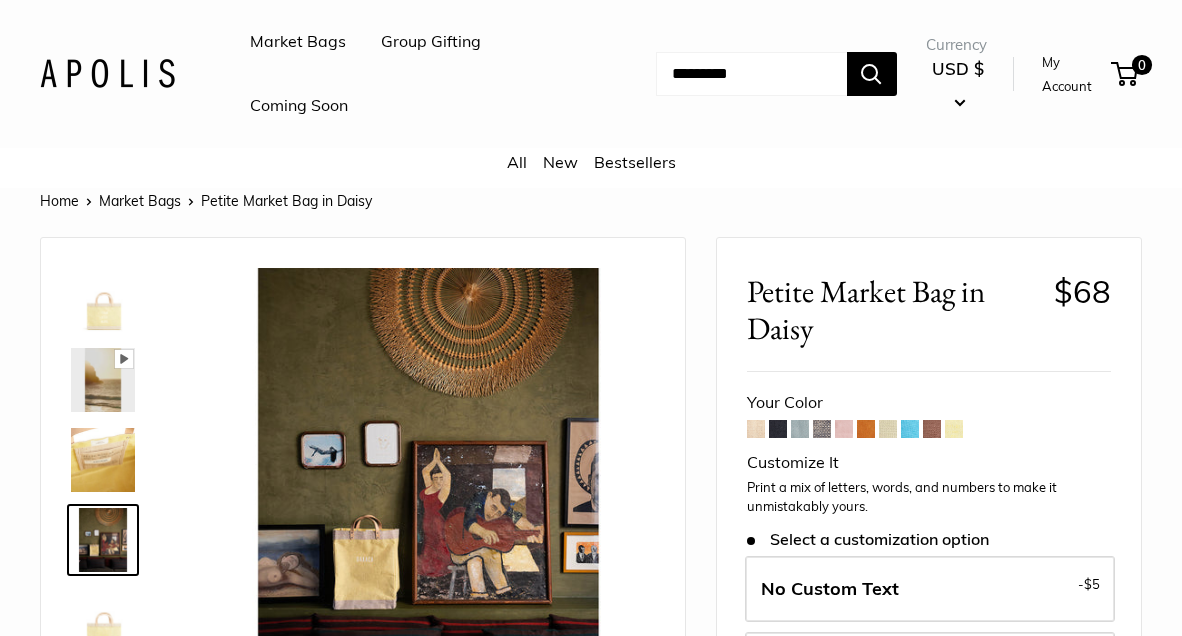 click at bounding box center (756, 429) 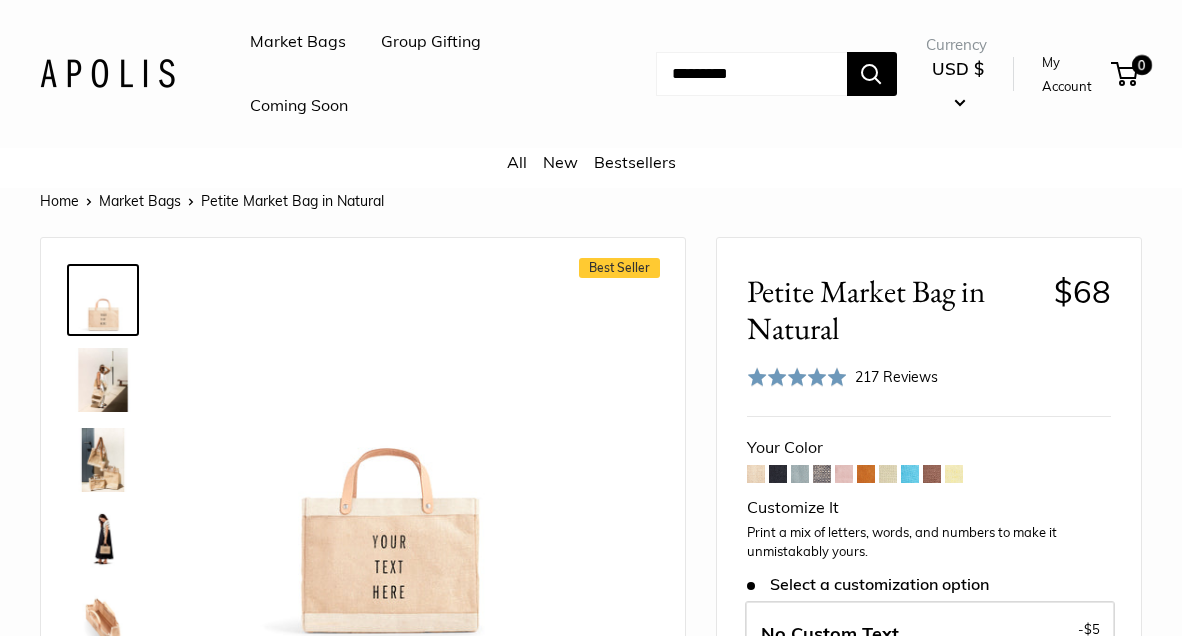 scroll, scrollTop: 0, scrollLeft: 0, axis: both 